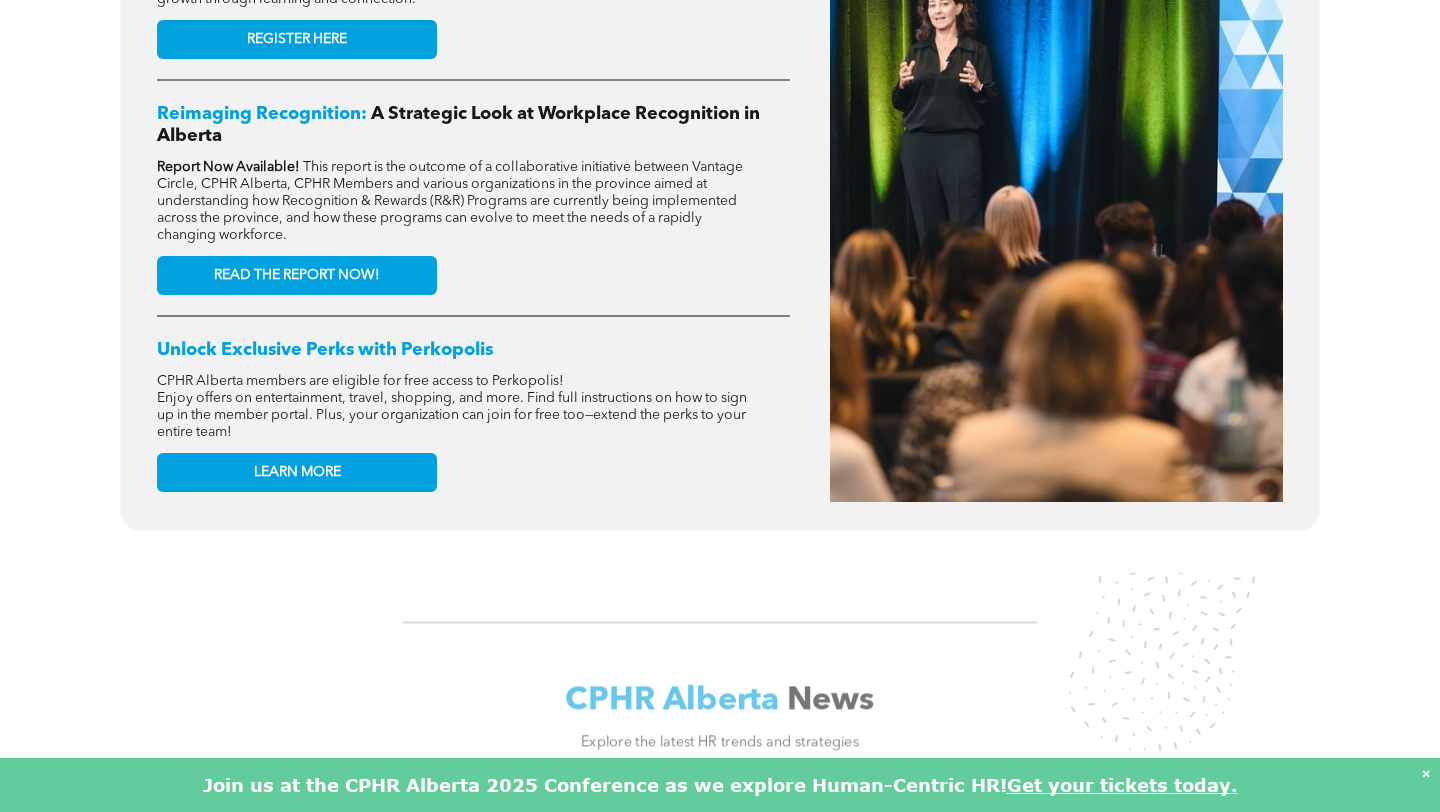 scroll, scrollTop: 0, scrollLeft: 0, axis: both 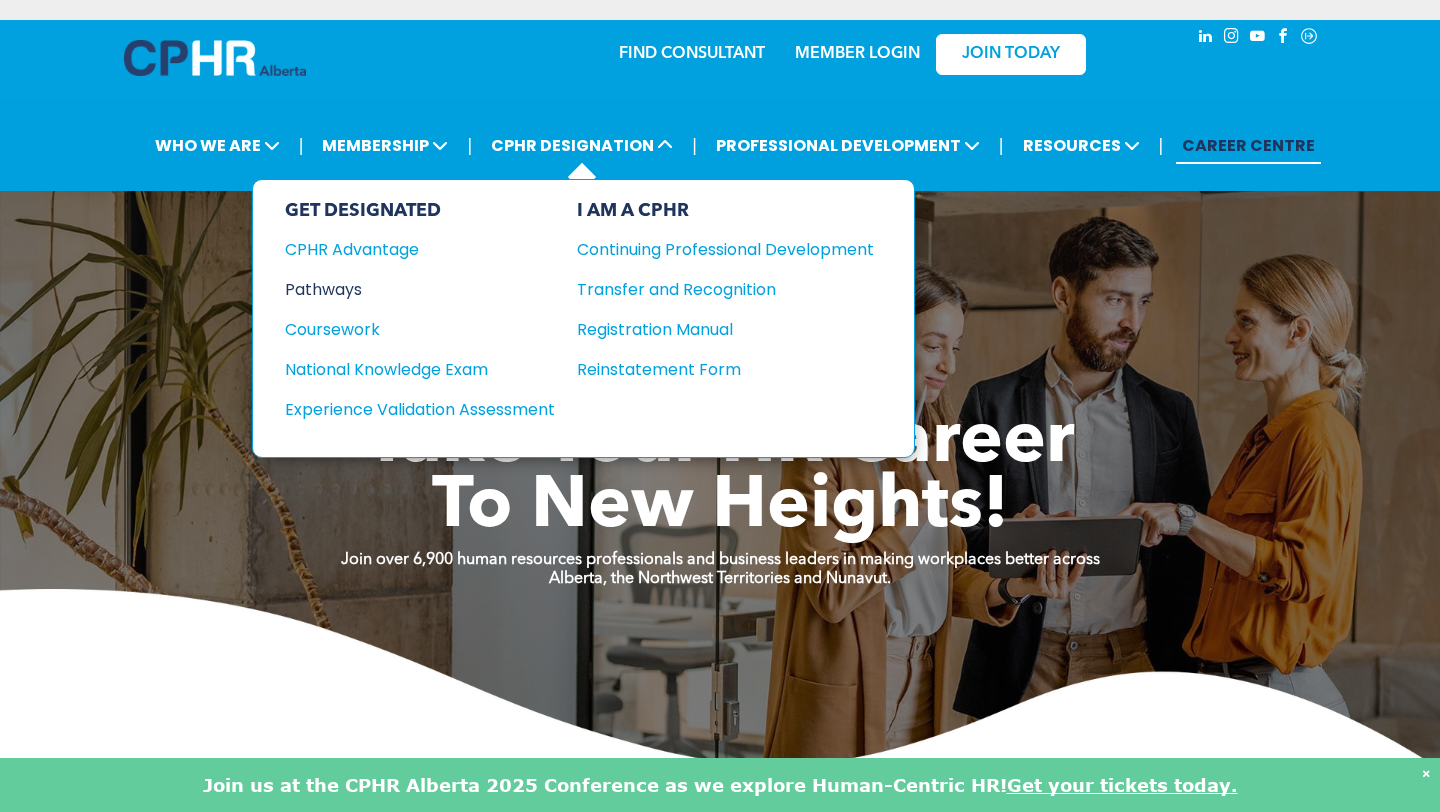 click on "Pathways" at bounding box center [406, 289] 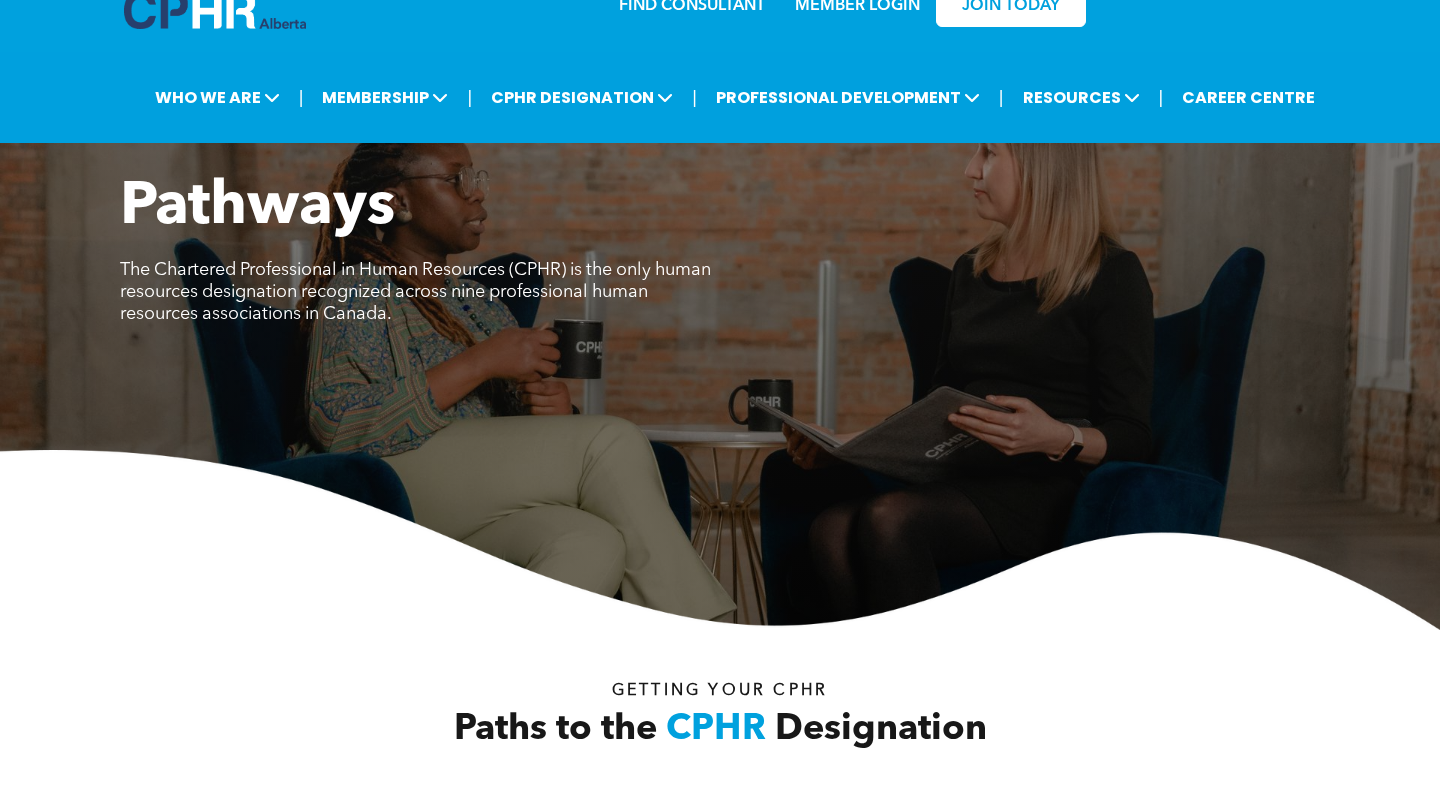 scroll, scrollTop: 0, scrollLeft: 0, axis: both 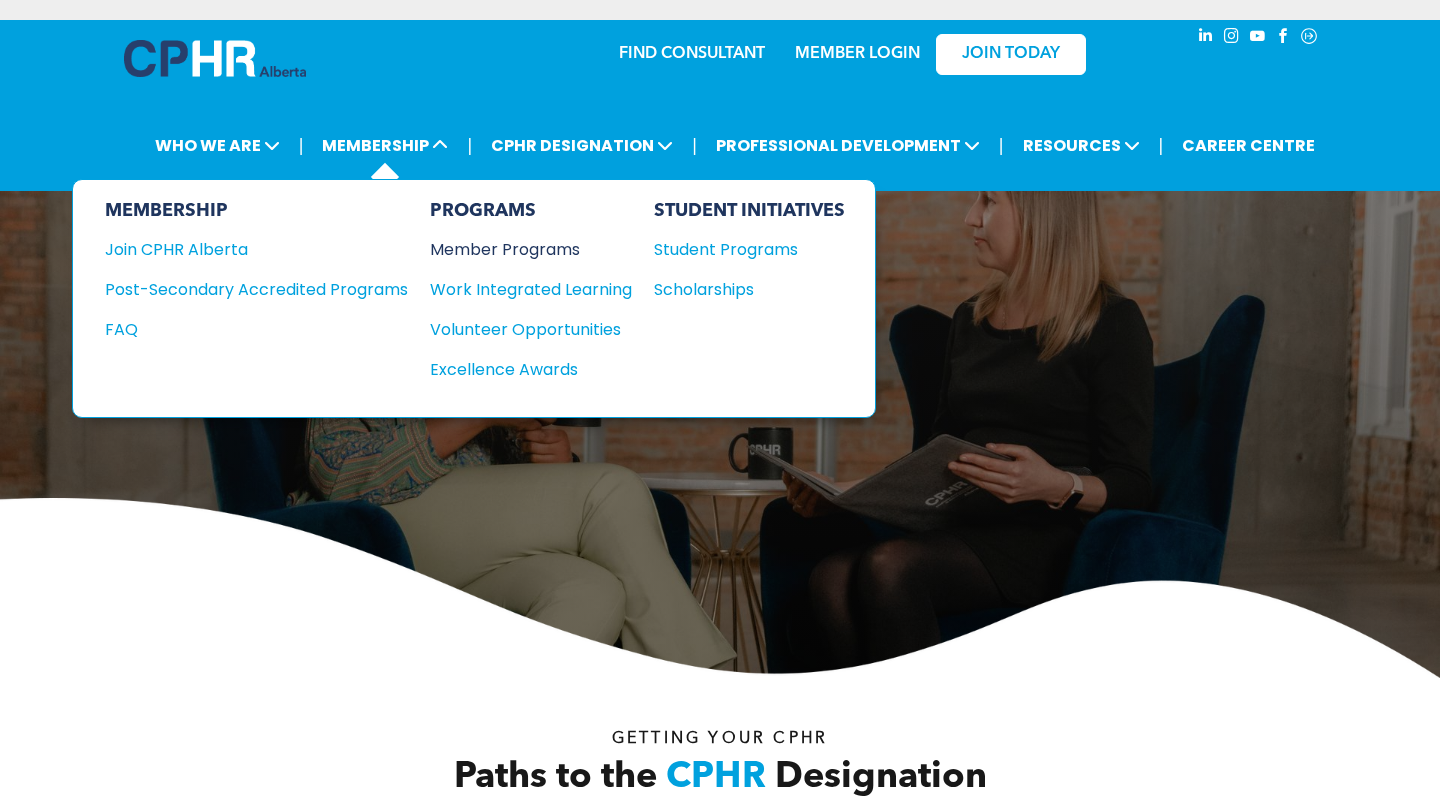click on "Member Programs" at bounding box center [521, 249] 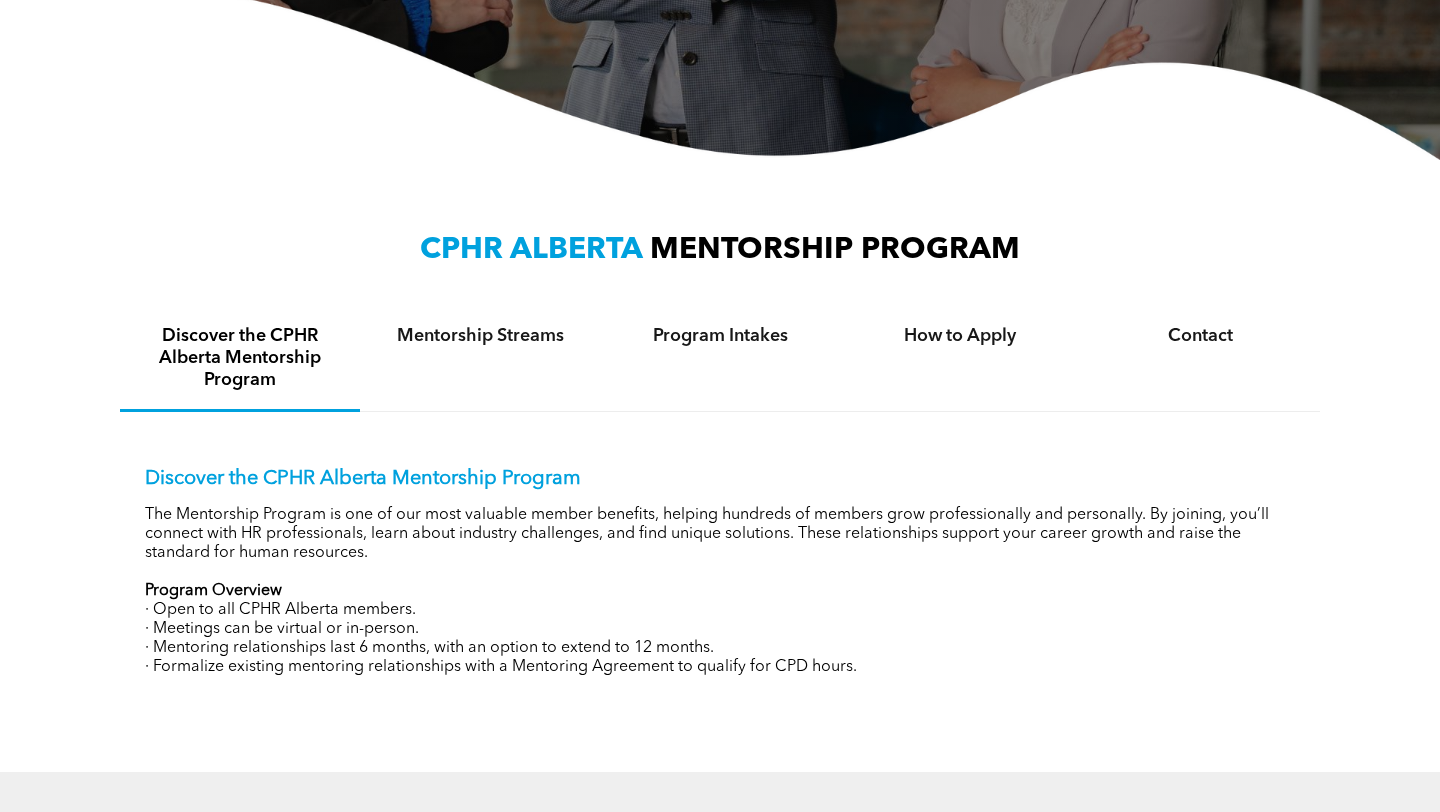 scroll, scrollTop: 200, scrollLeft: 0, axis: vertical 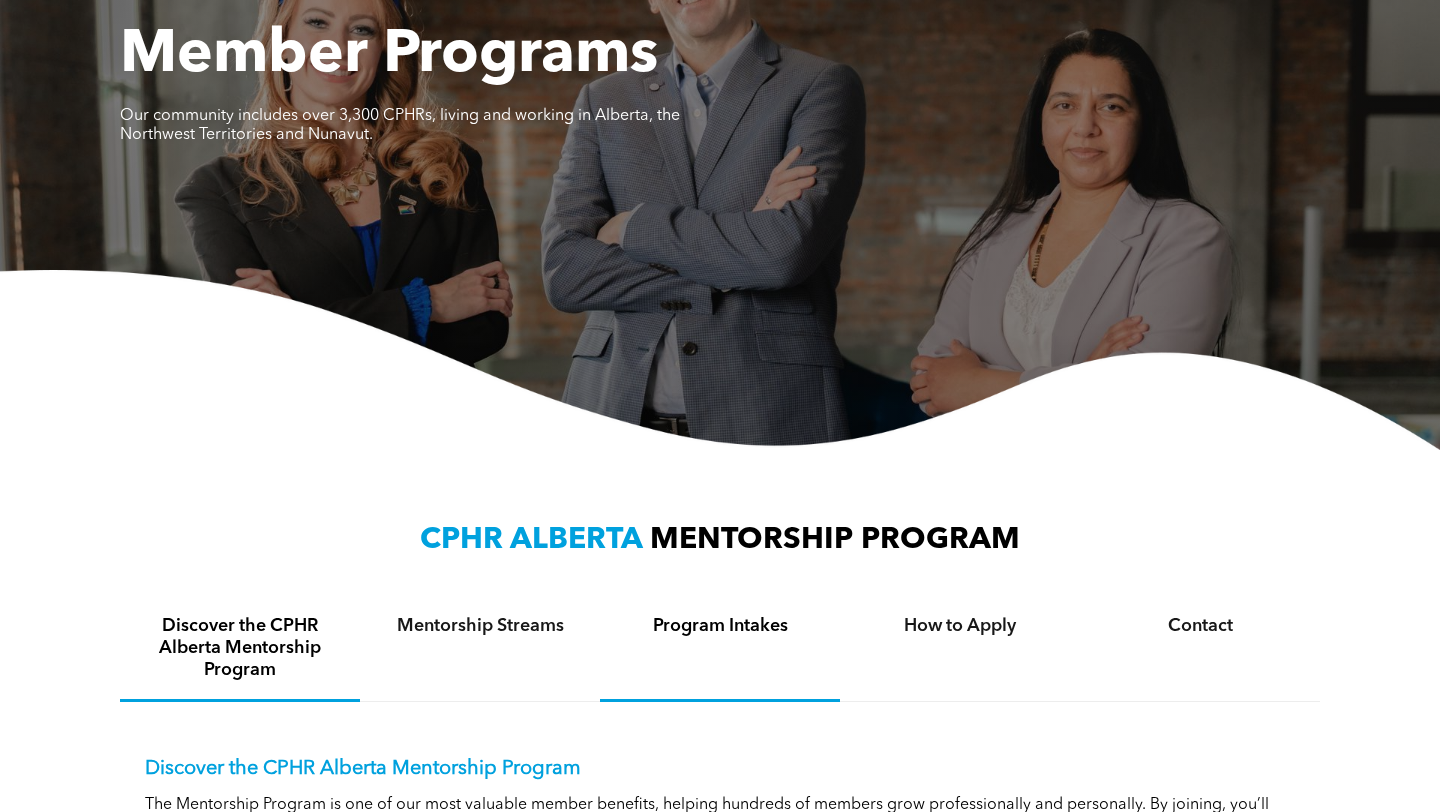 click on "Program Intakes" at bounding box center (720, 626) 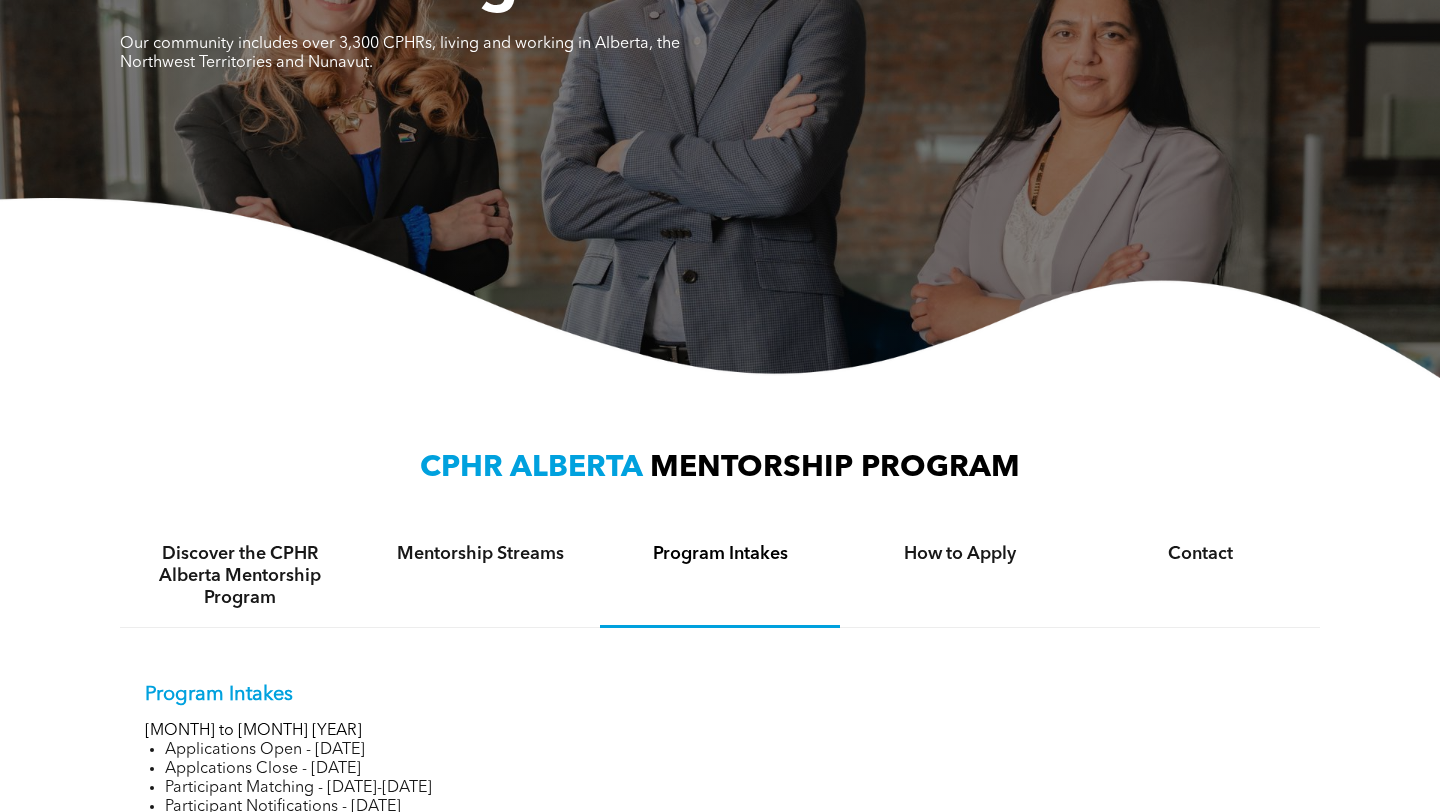 scroll, scrollTop: 0, scrollLeft: 0, axis: both 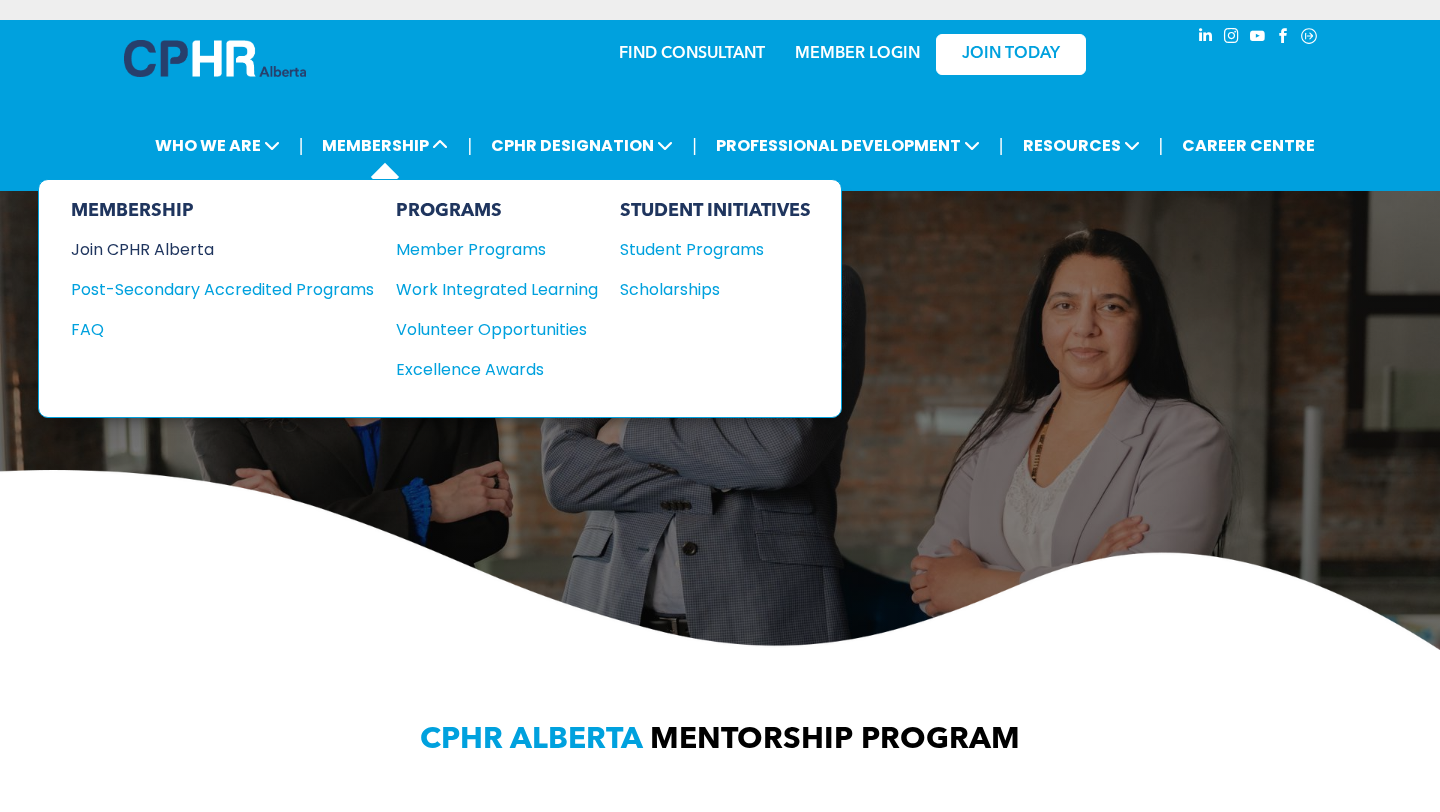 click on "Join CPHR Alberta" at bounding box center [207, 249] 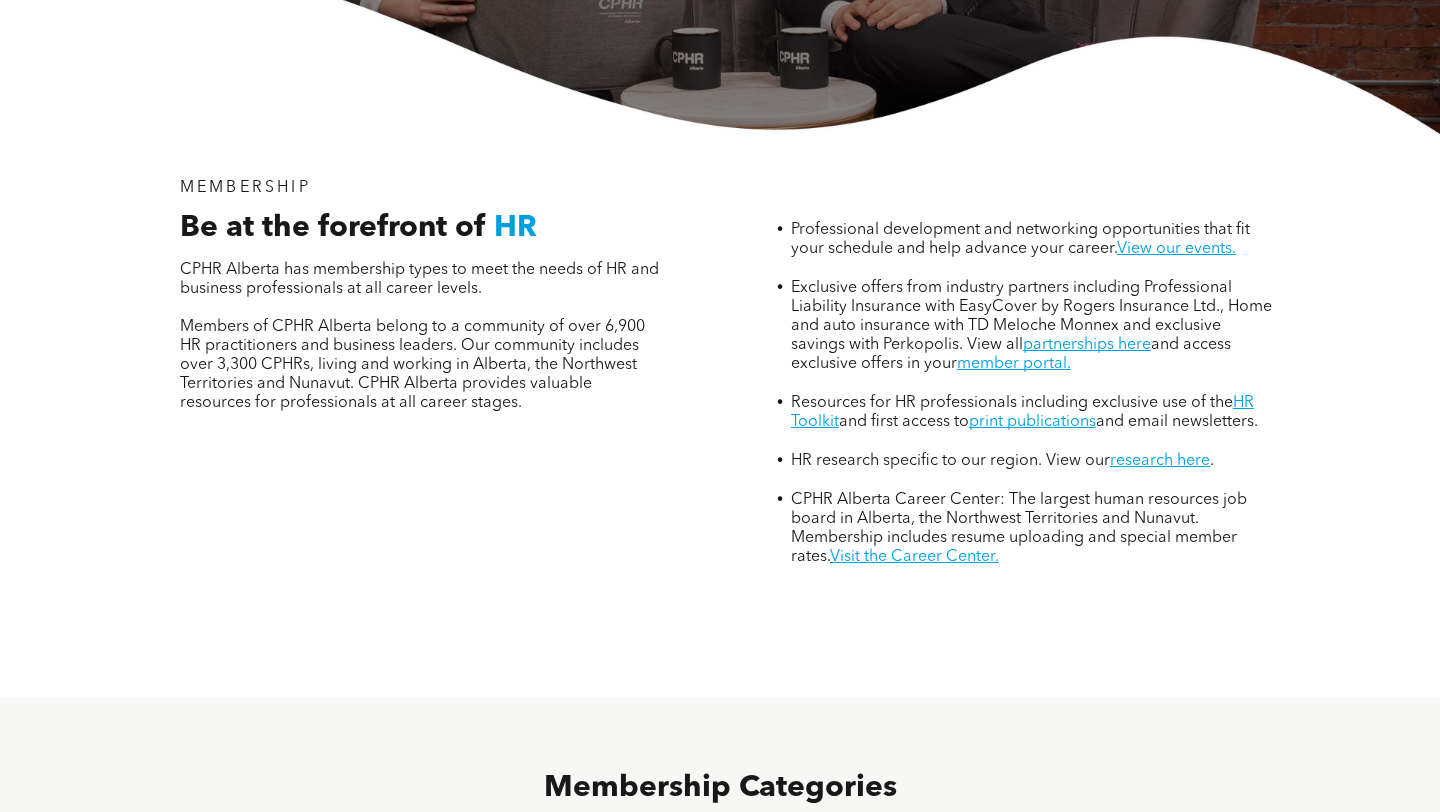 scroll, scrollTop: 519, scrollLeft: 0, axis: vertical 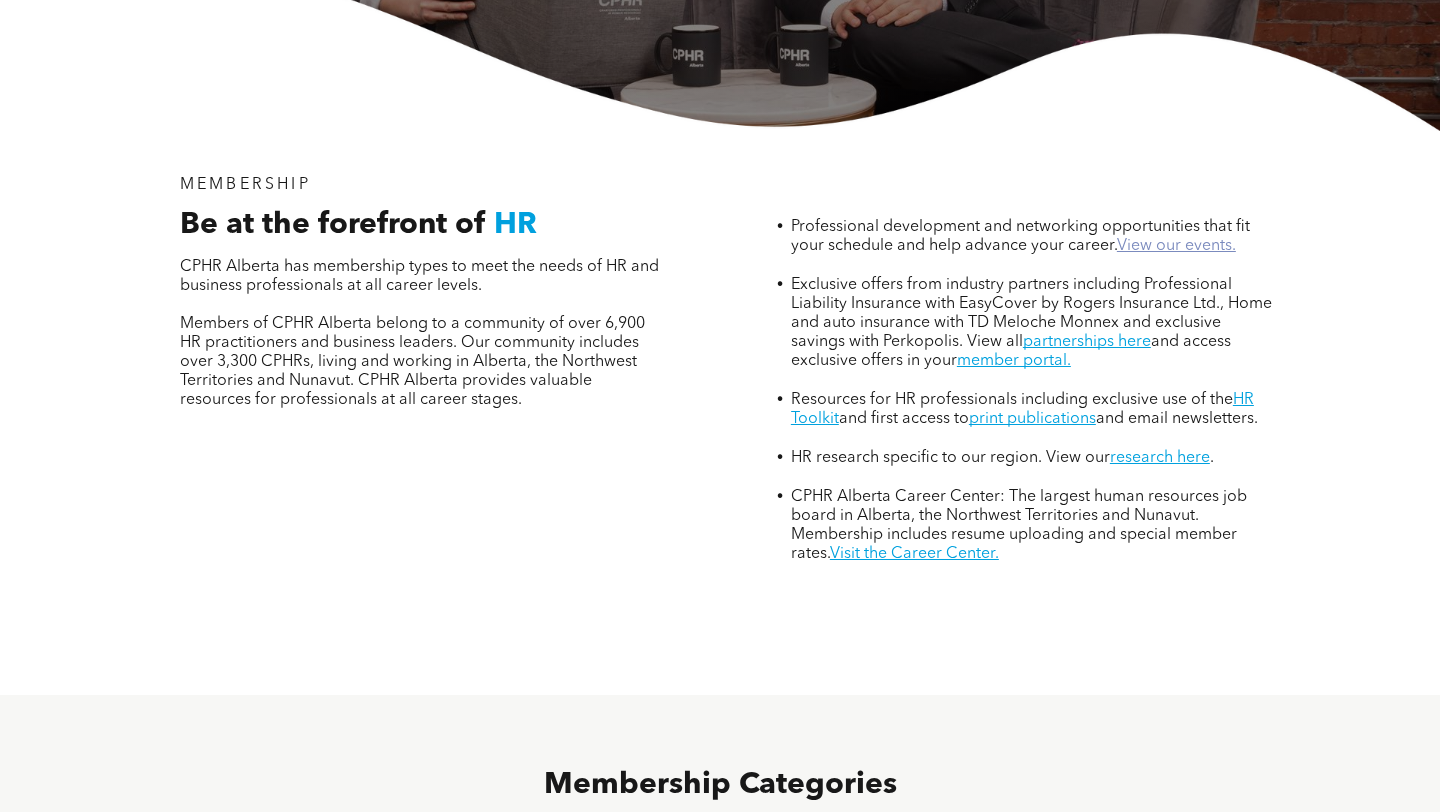 click on "View our events." at bounding box center (1176, 246) 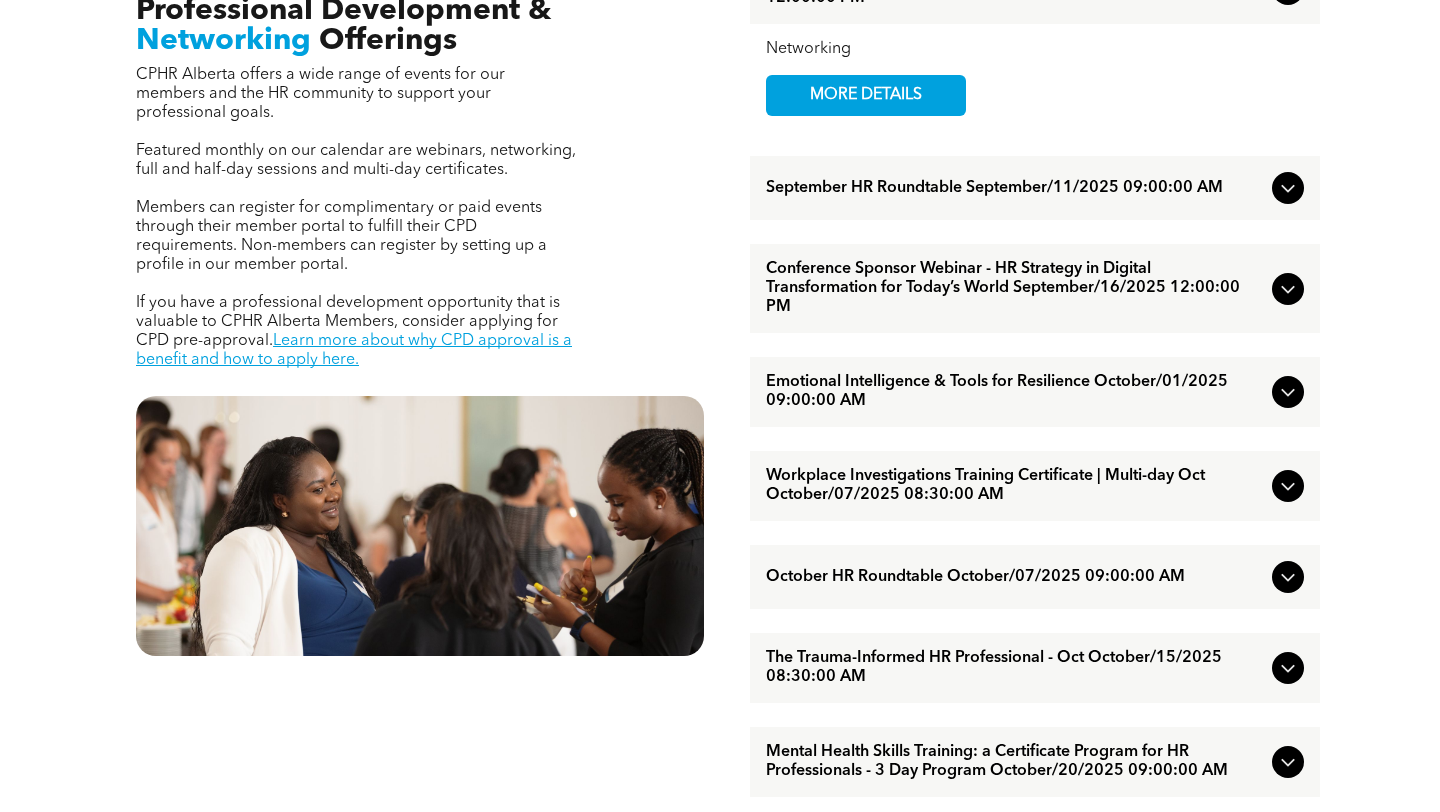 scroll, scrollTop: 813, scrollLeft: 0, axis: vertical 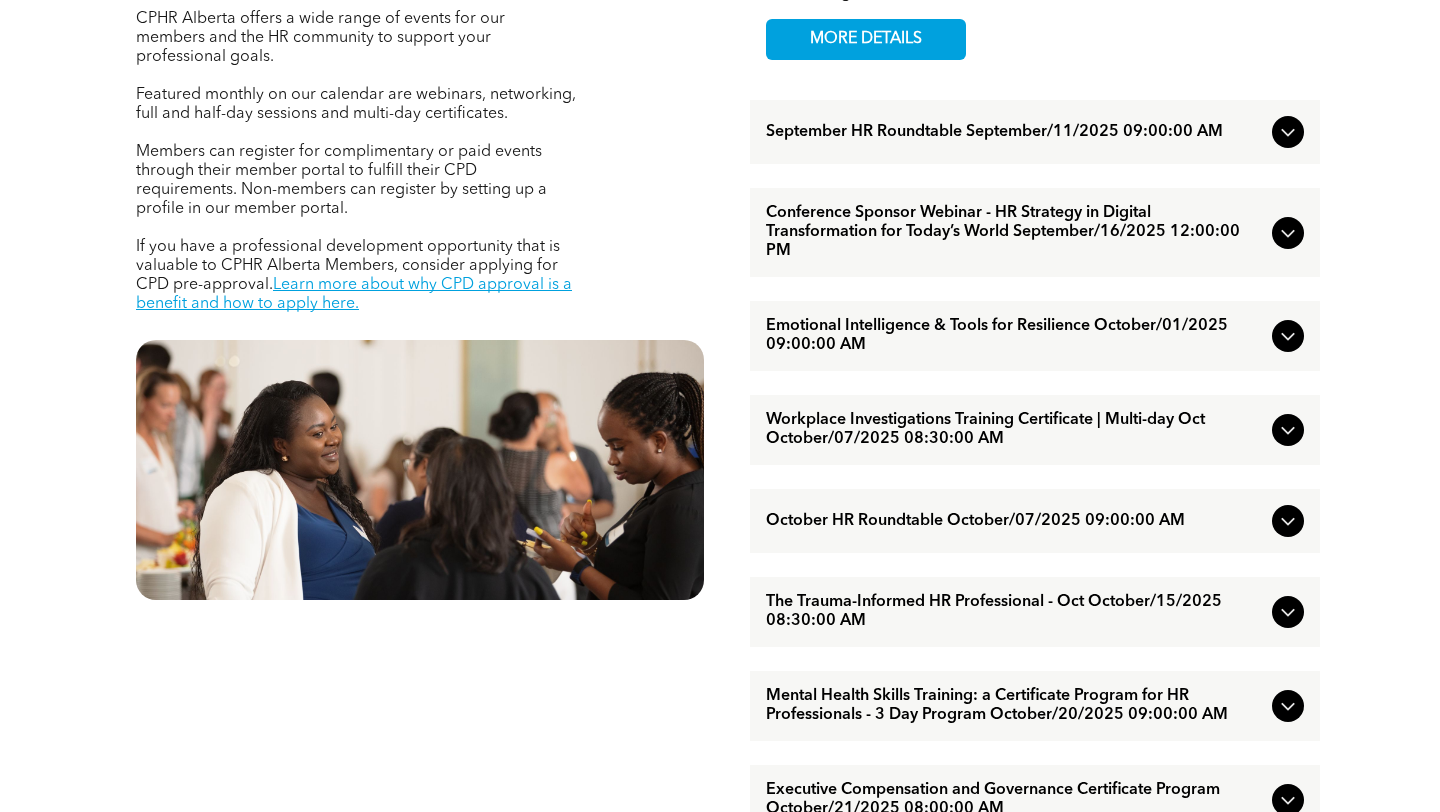 click on "September HR Roundtable  September/11/2025 09:00:00 AM" at bounding box center [1035, 132] 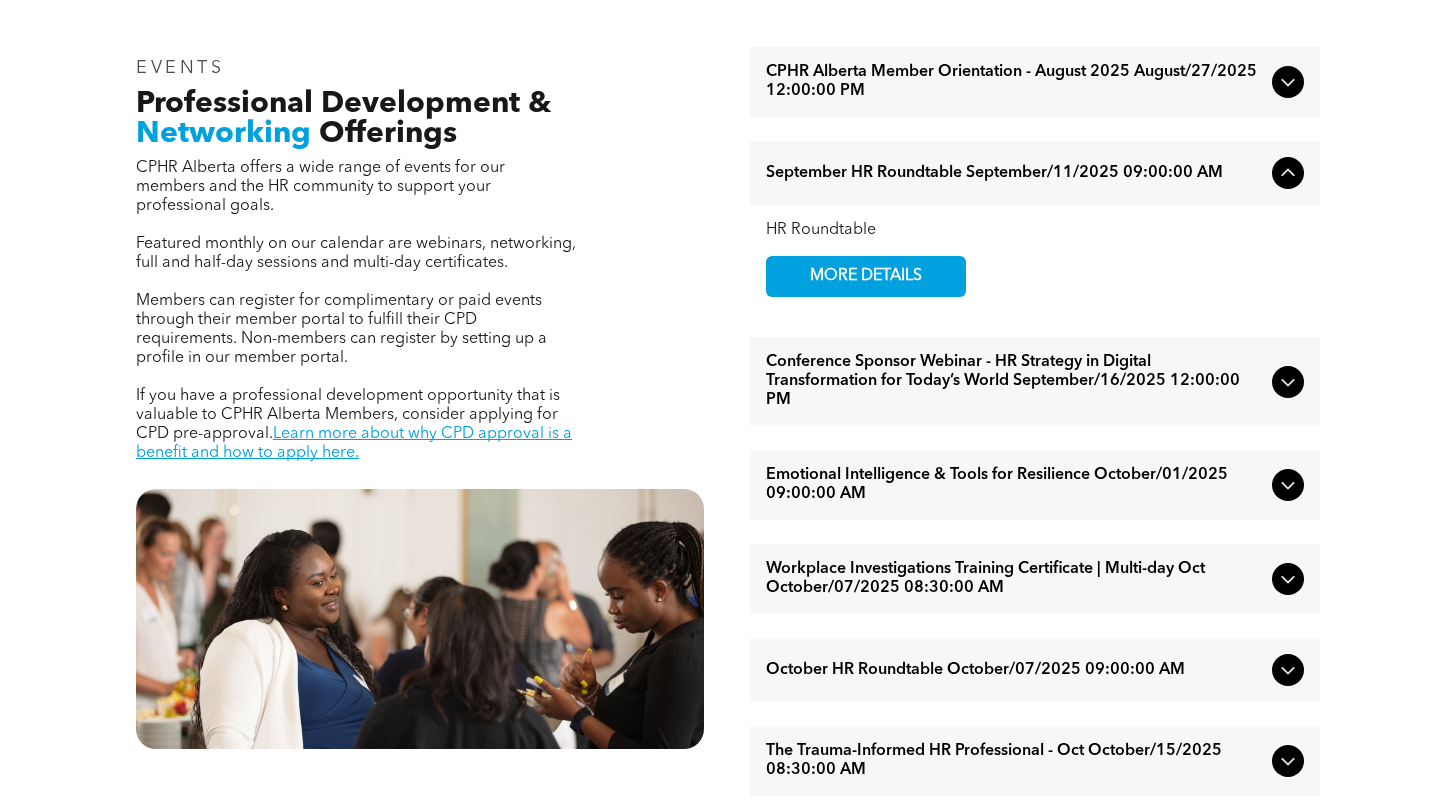 scroll, scrollTop: 654, scrollLeft: 0, axis: vertical 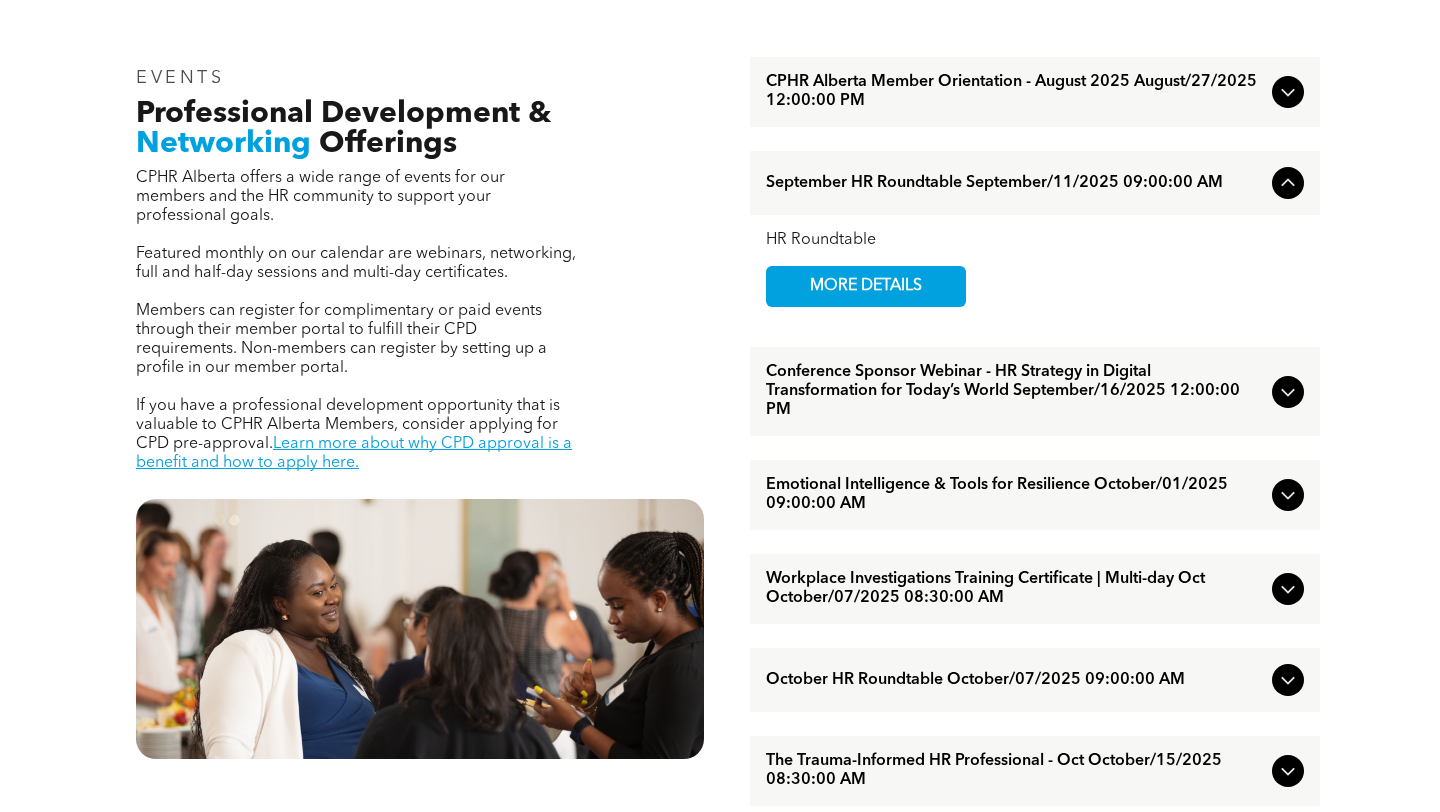 click on "CPHR Alberta Member Orientation - August 2025  August/27/2025 12:00:00 PM" at bounding box center [1015, 92] 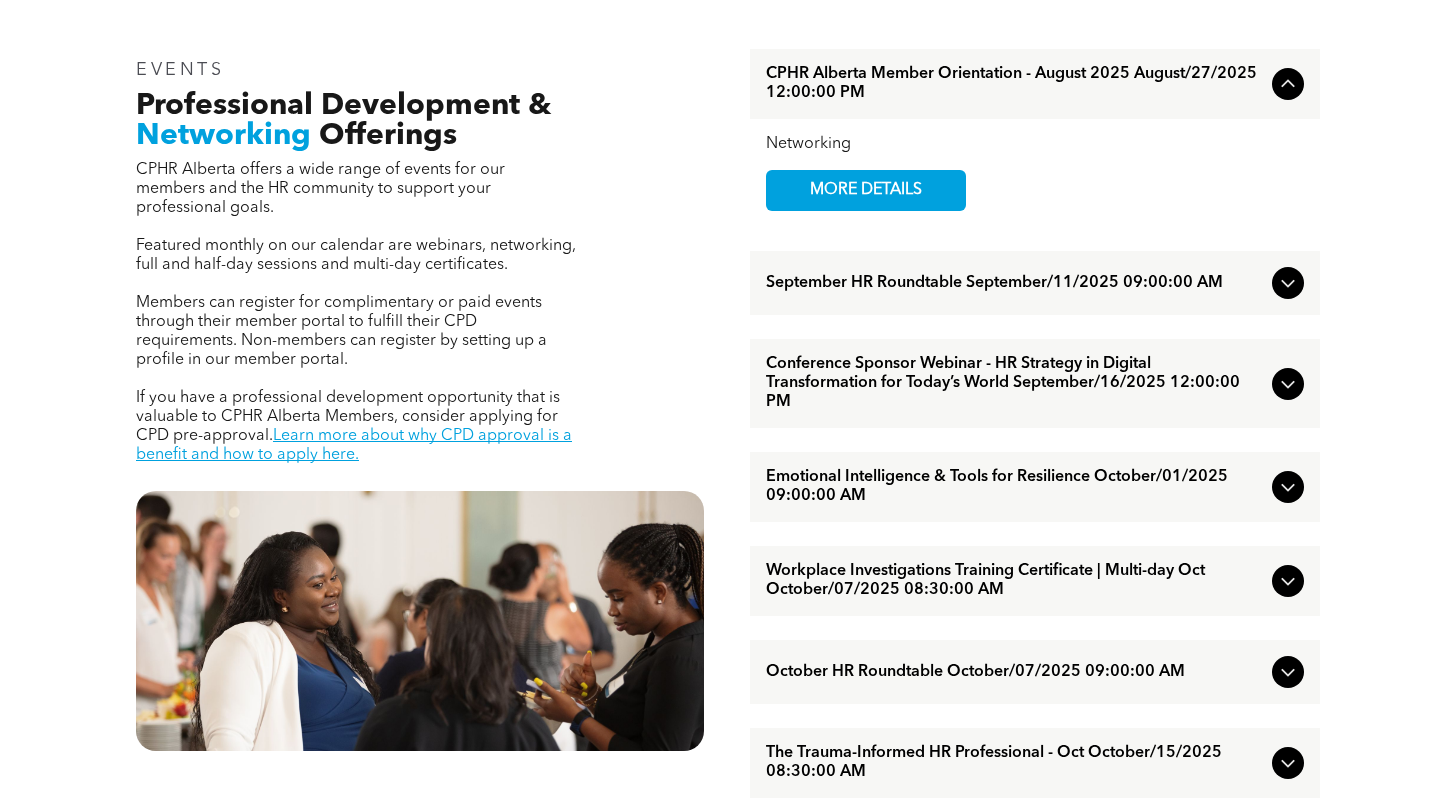scroll, scrollTop: 664, scrollLeft: 0, axis: vertical 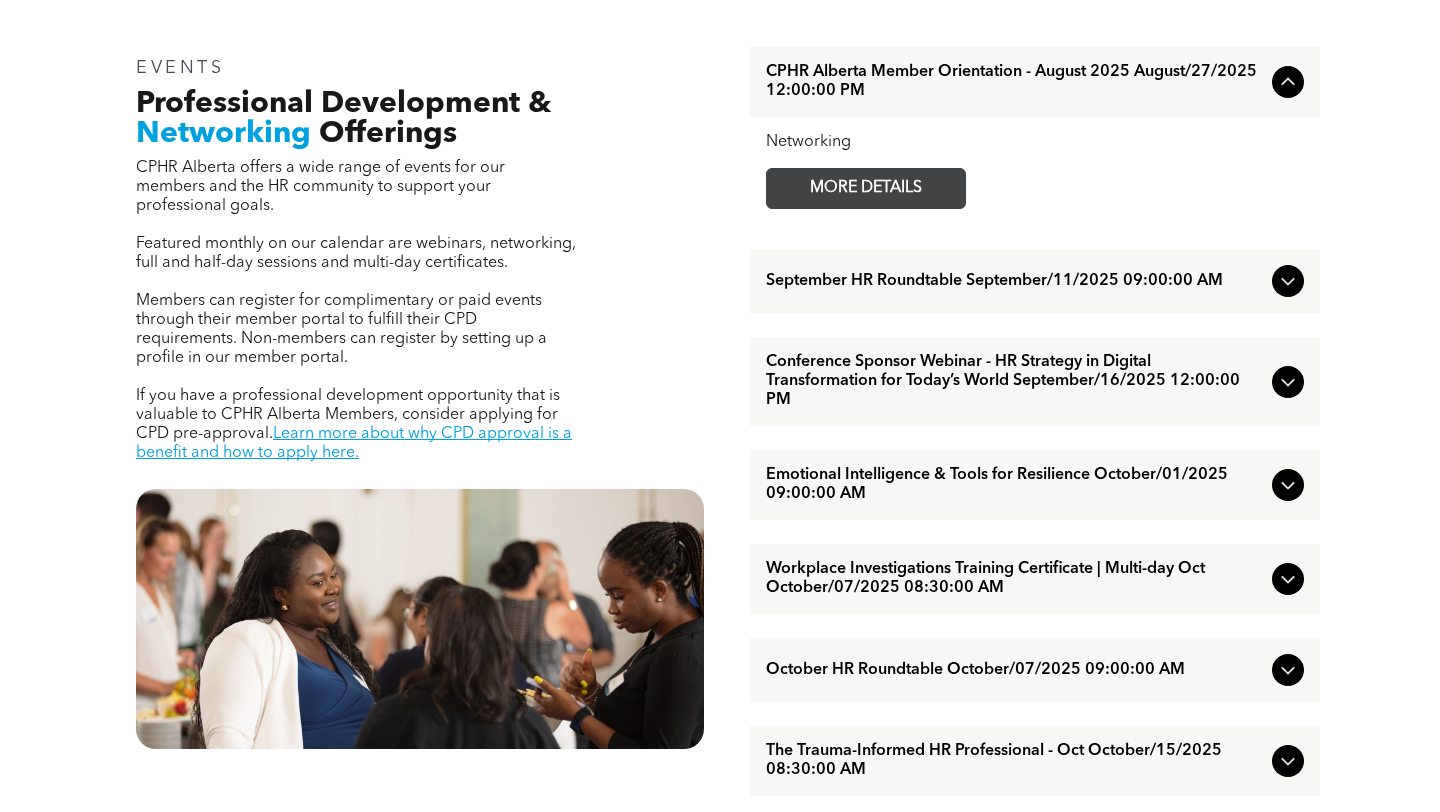 click on "MORE DETAILS" at bounding box center [866, 188] 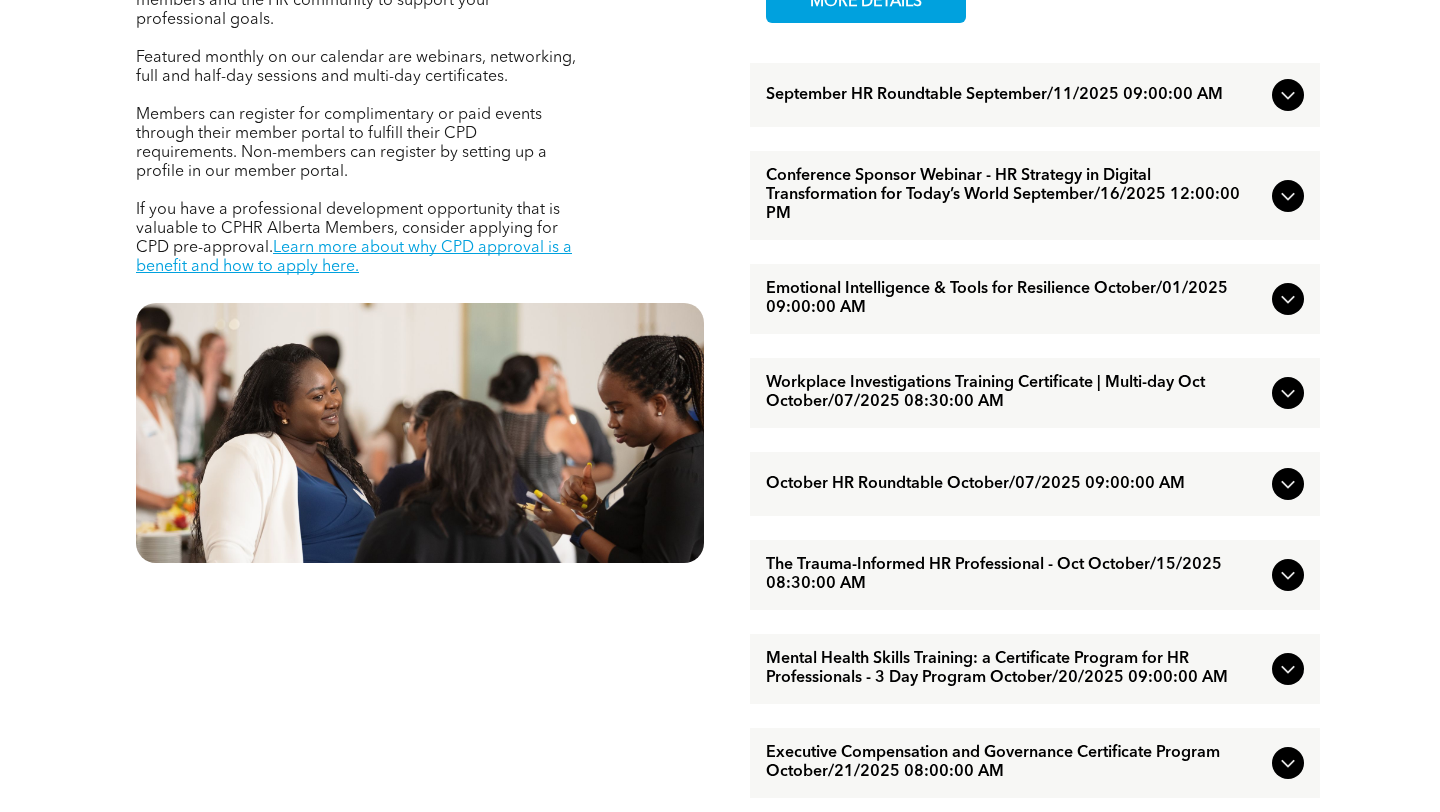 scroll, scrollTop: 848, scrollLeft: 0, axis: vertical 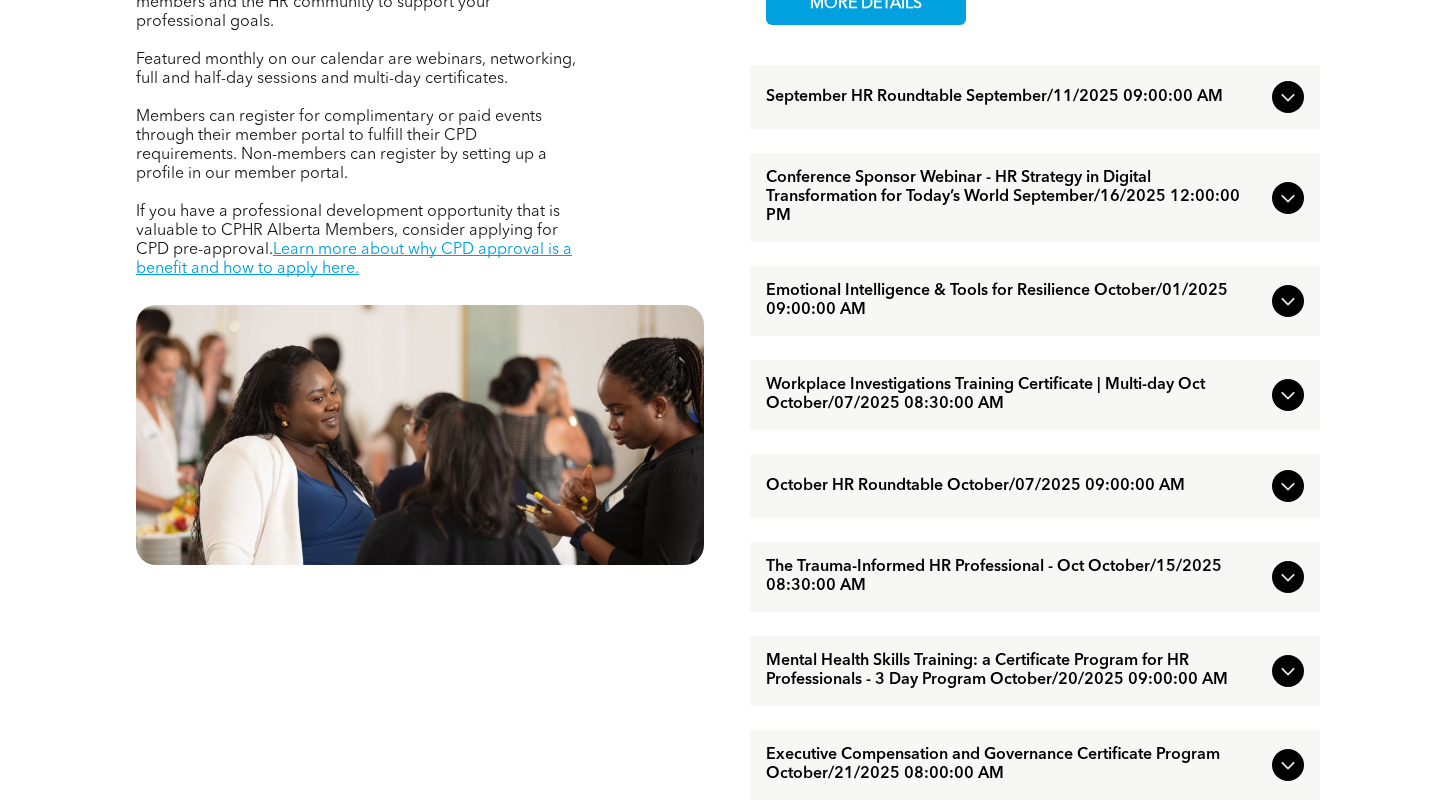 click on "Conference Sponsor Webinar - HR Strategy in Digital Transformation for Today’s World  September/16/2025 12:00:00 PM" at bounding box center [1015, 197] 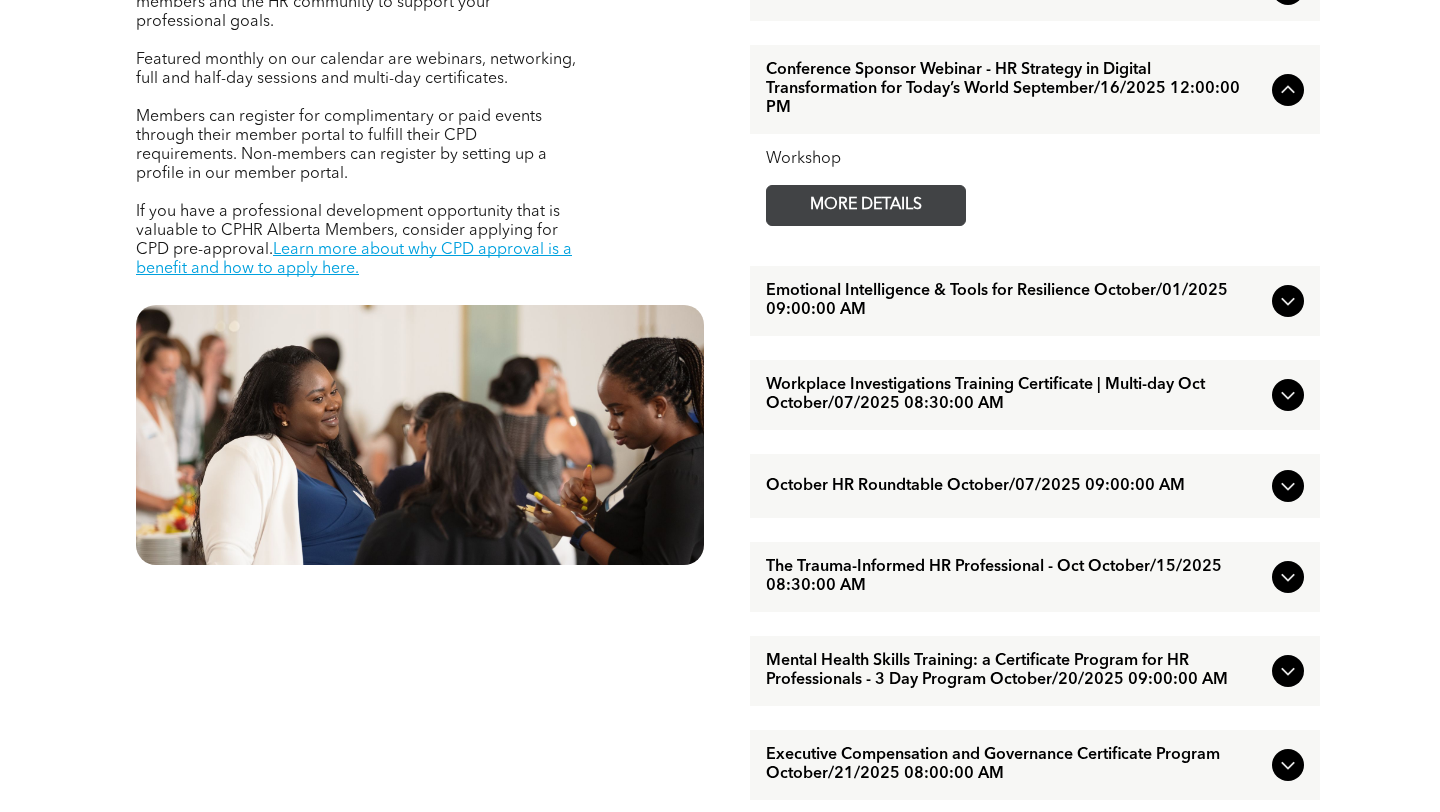 click on "MORE DETAILS" at bounding box center [866, 205] 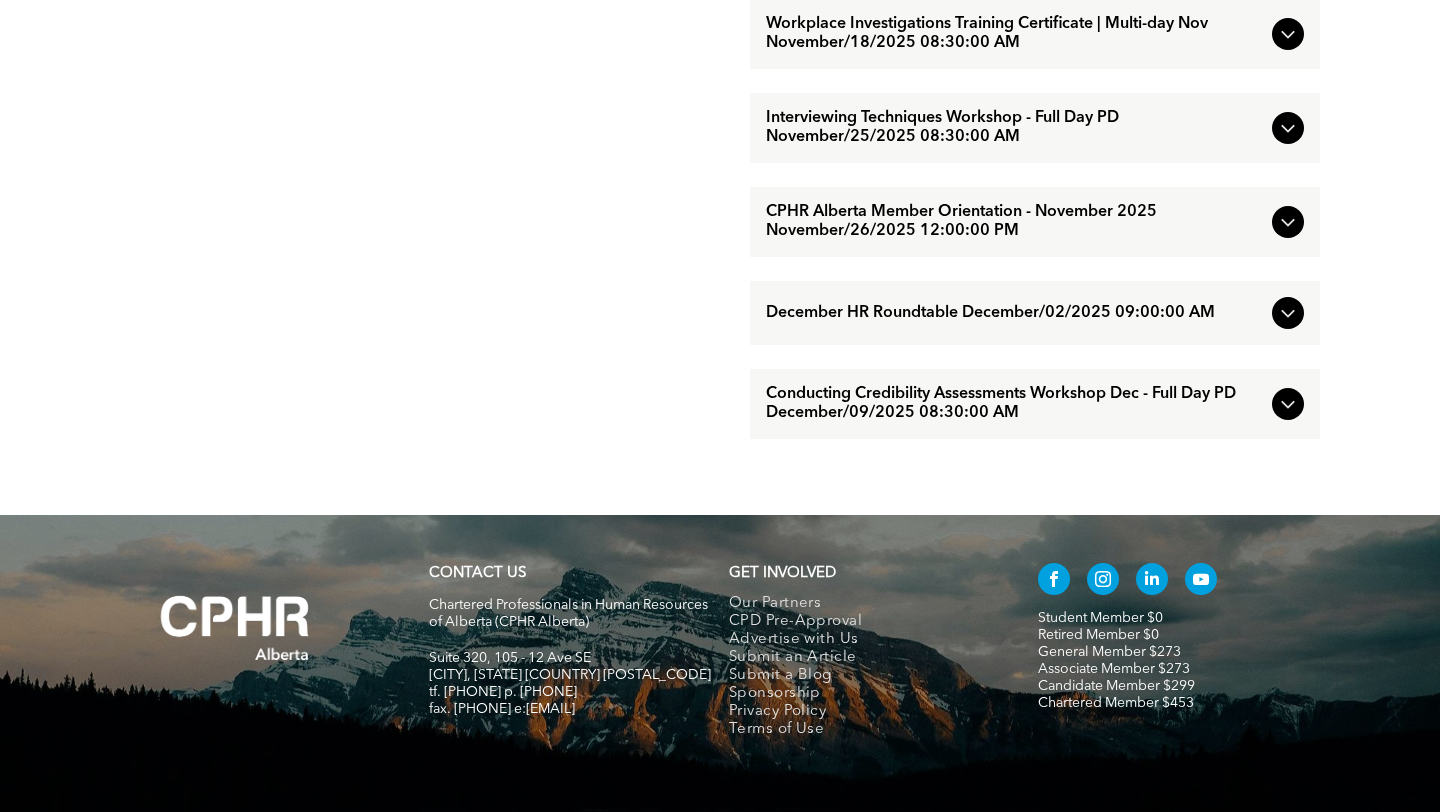 scroll, scrollTop: 1950, scrollLeft: 0, axis: vertical 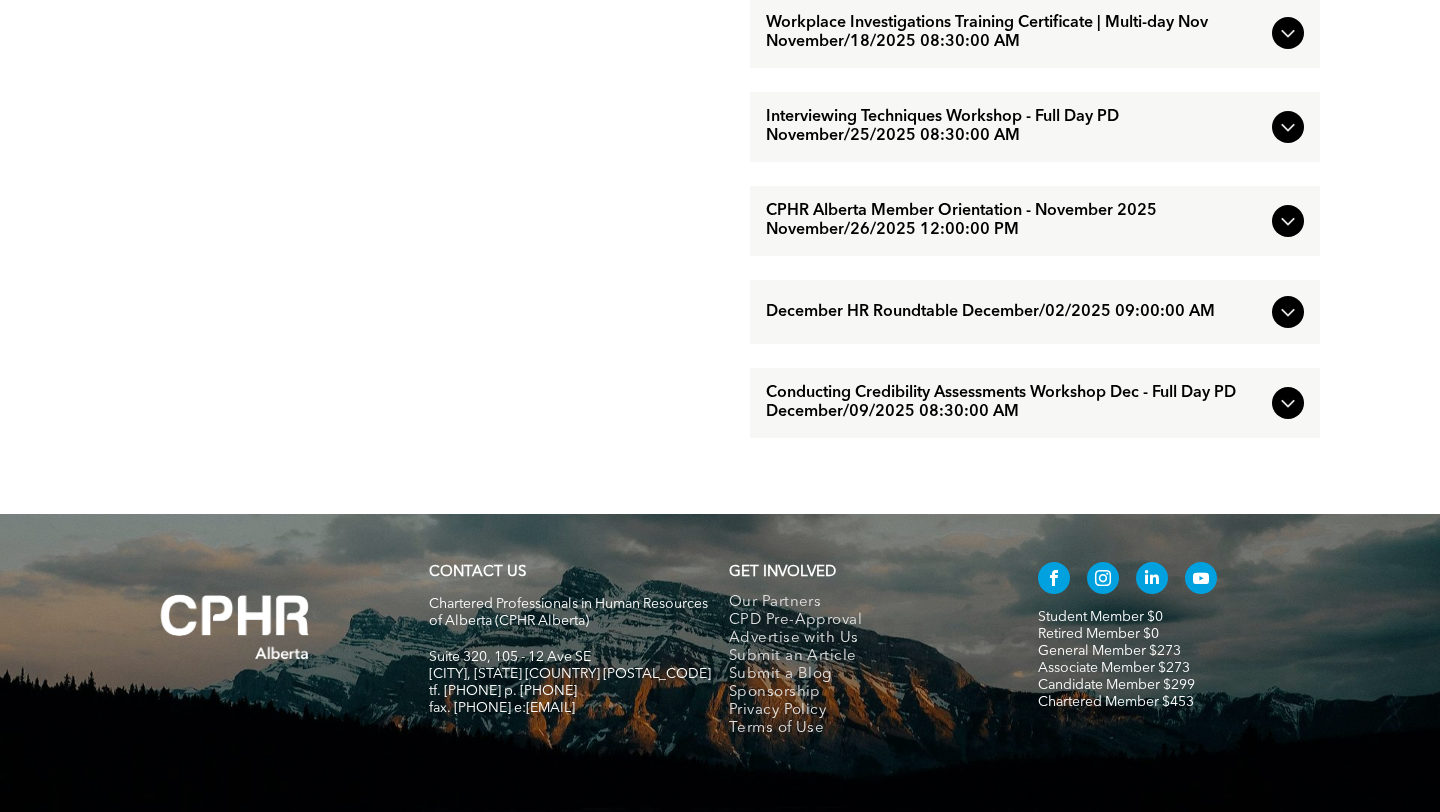 click on "Conducting Credibility Assessments Workshop Dec - Full Day PD  December/09/2025 08:30:00 AM" at bounding box center (1015, 403) 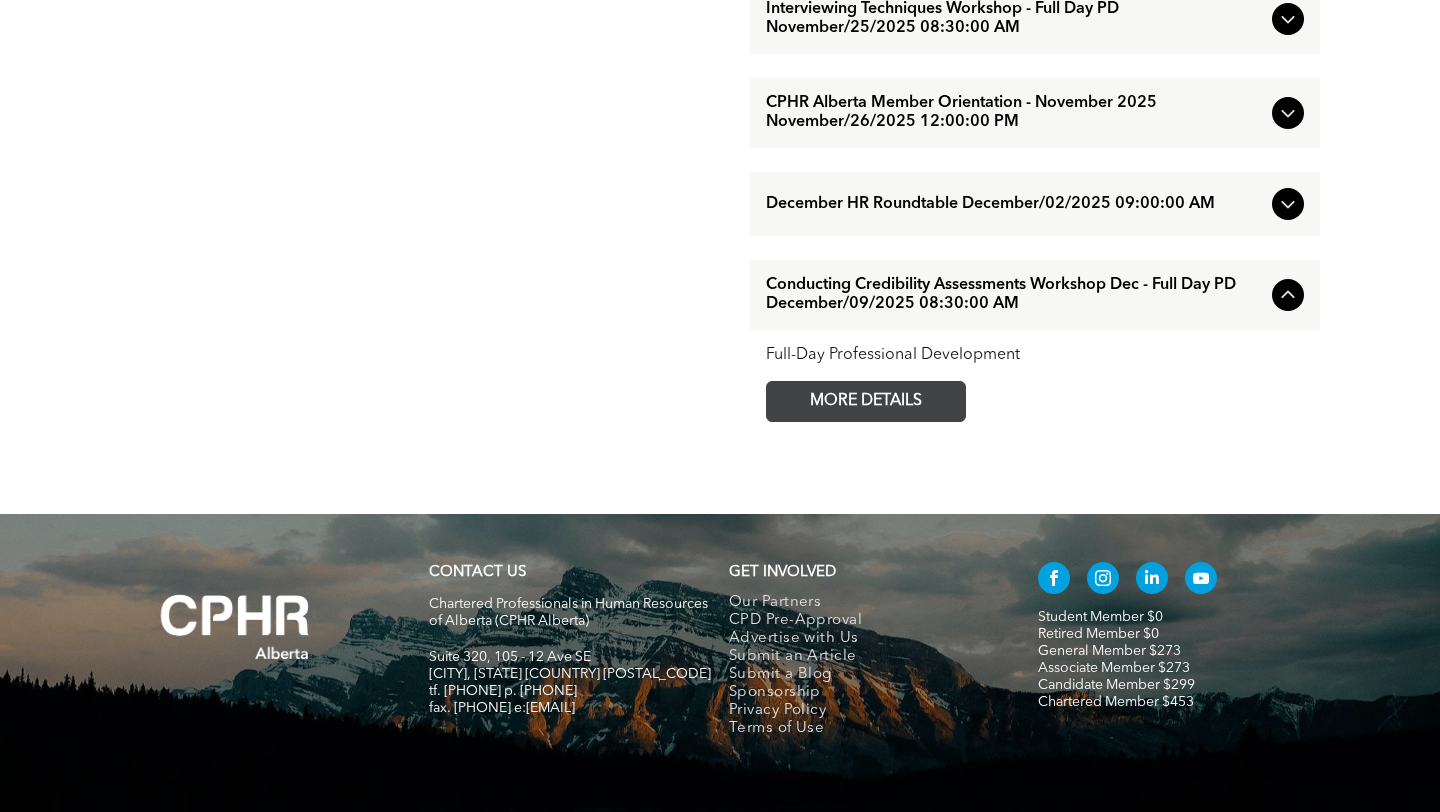 click on "MORE DETAILS" at bounding box center (866, 401) 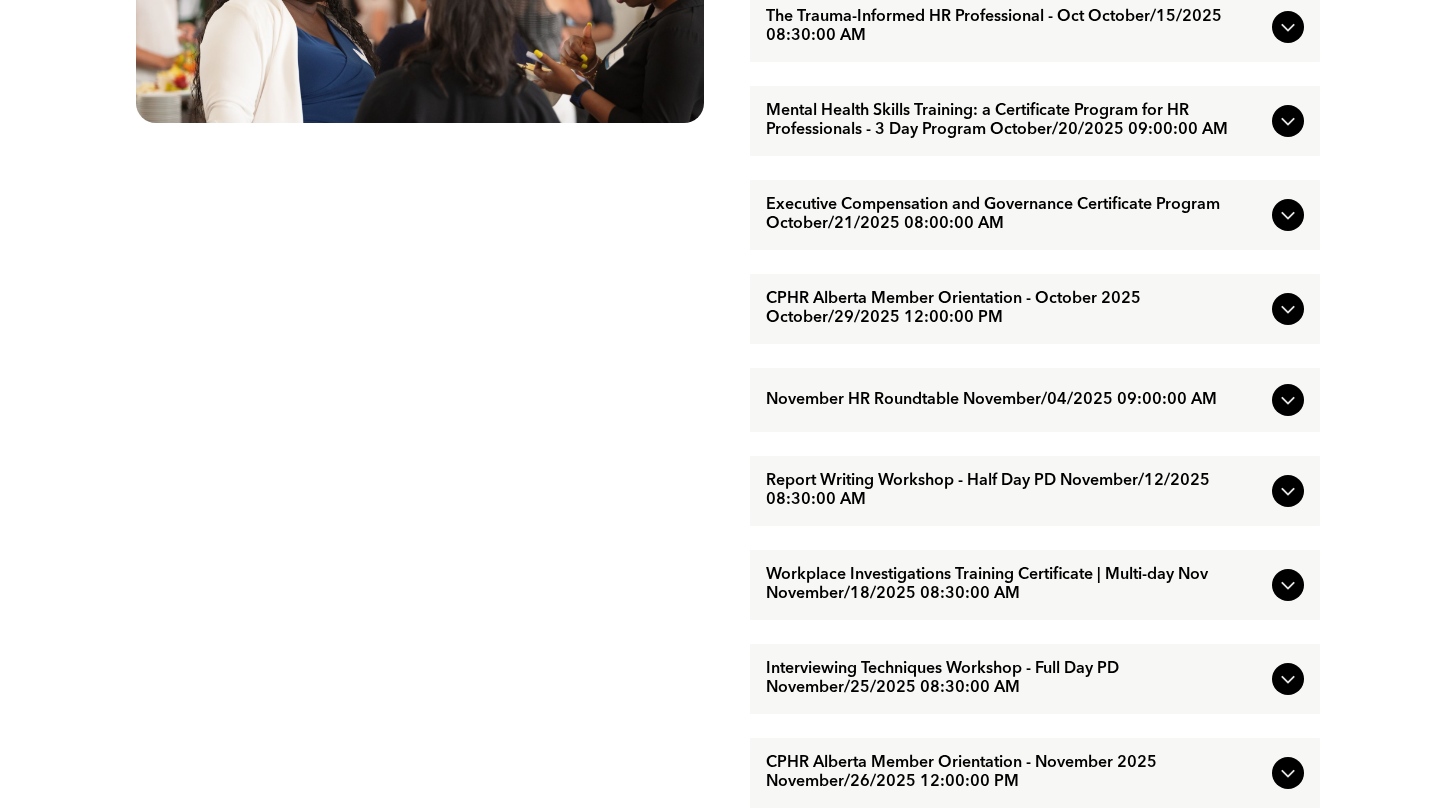 scroll, scrollTop: 1223, scrollLeft: 0, axis: vertical 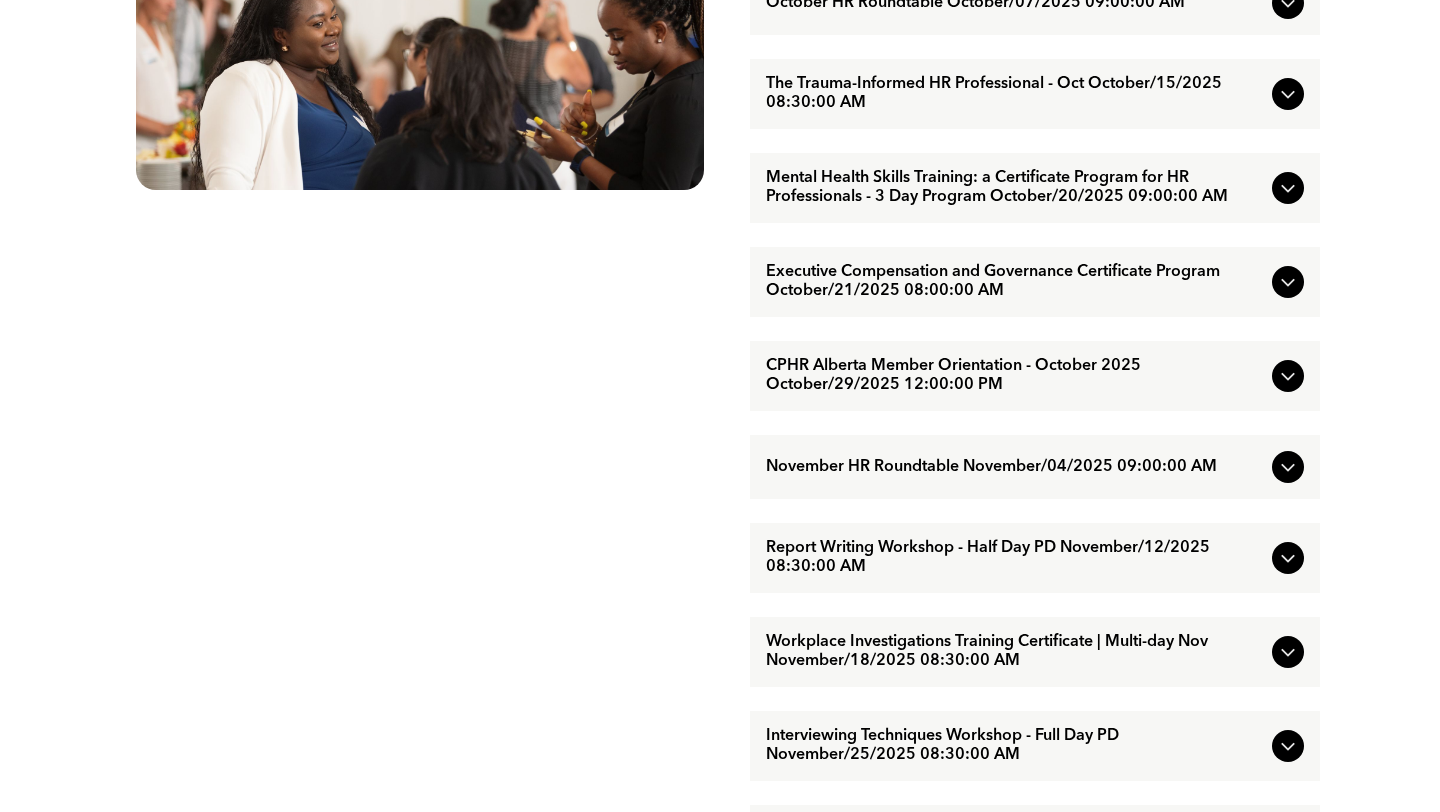 click on "CPHR Alberta Member Orientation - October 2025  October/29/2025 12:00:00 PM" at bounding box center (1015, 376) 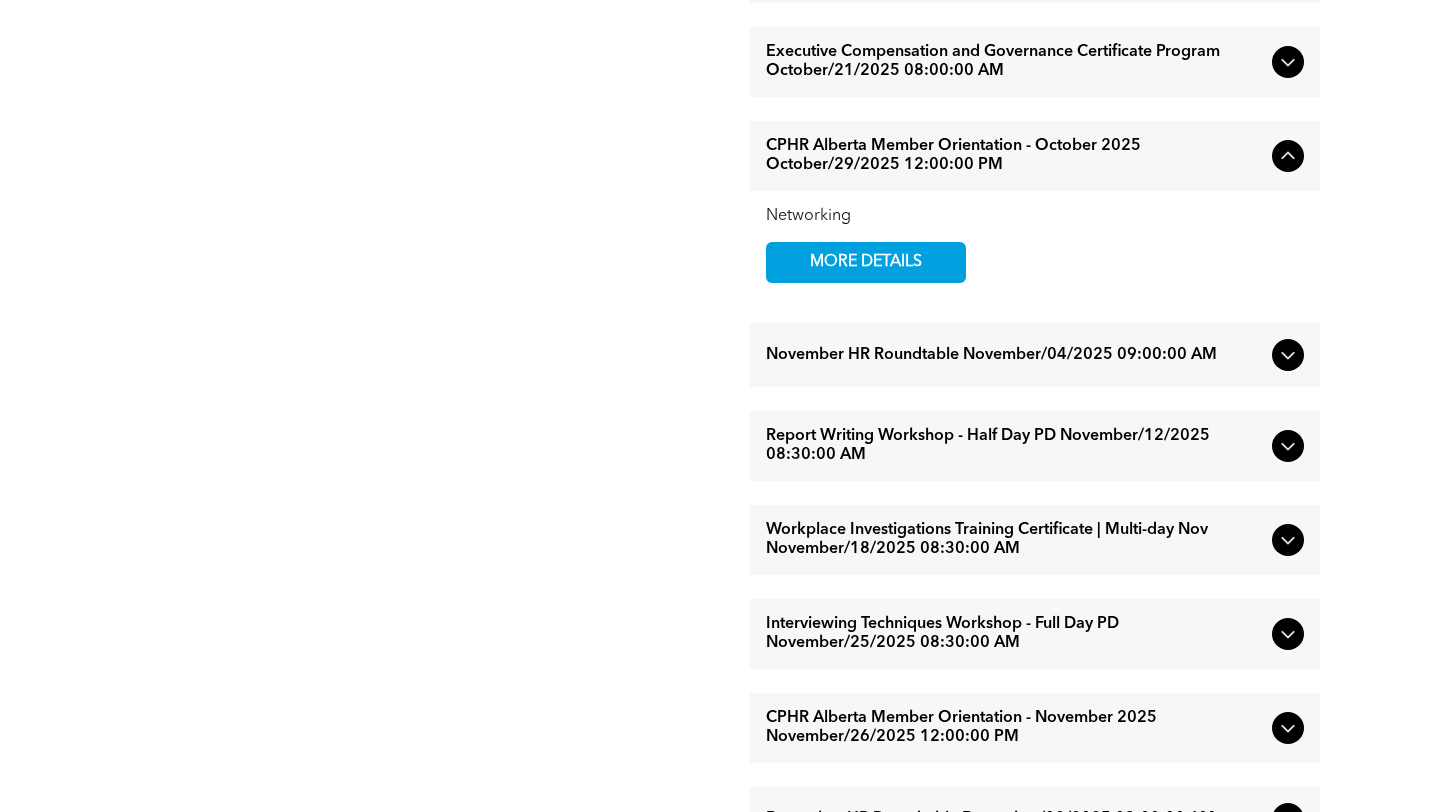 scroll, scrollTop: 1444, scrollLeft: 0, axis: vertical 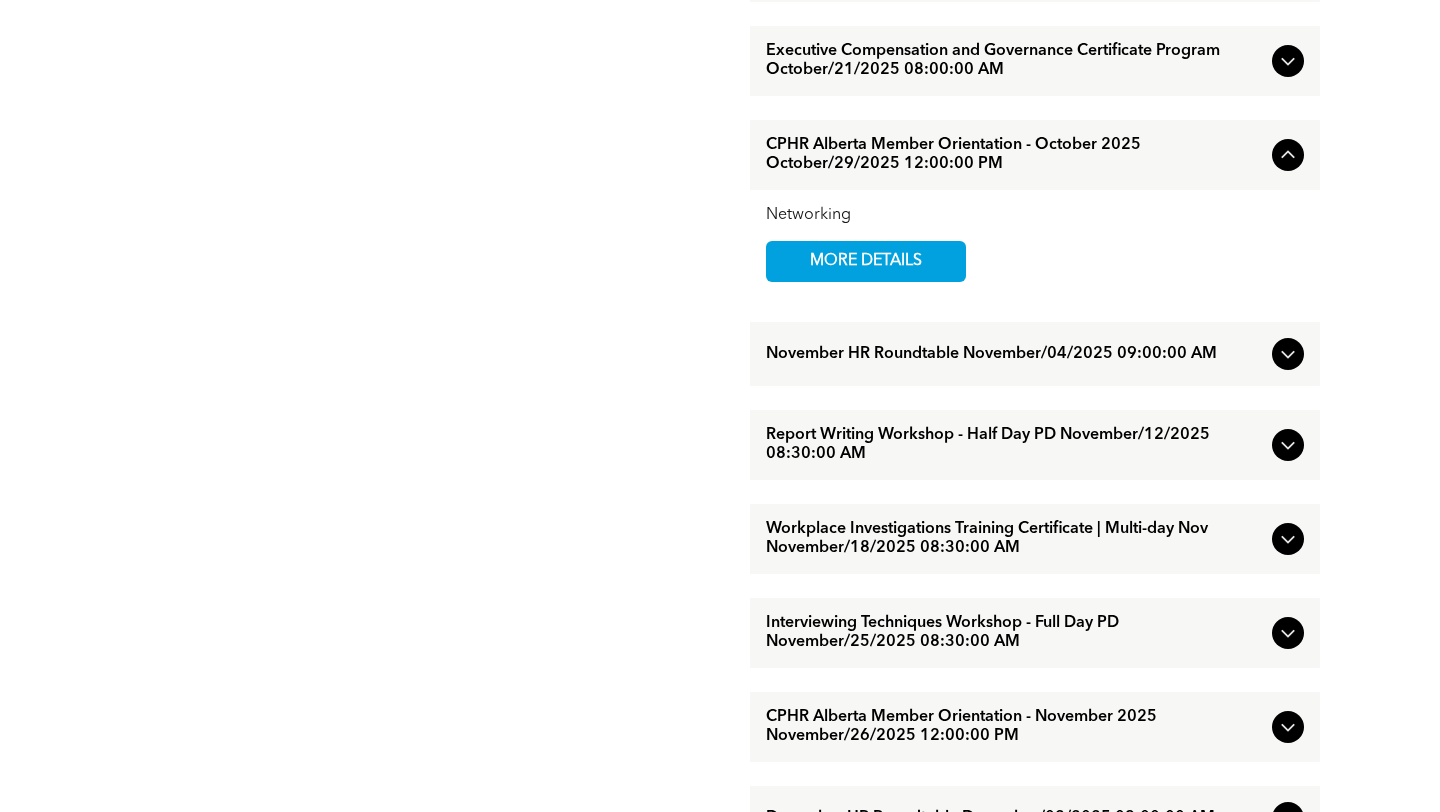 click on "Workplace Investigations Training Certificate | Multi-day Nov  November/18/2025 08:30:00 AM" at bounding box center [1015, 539] 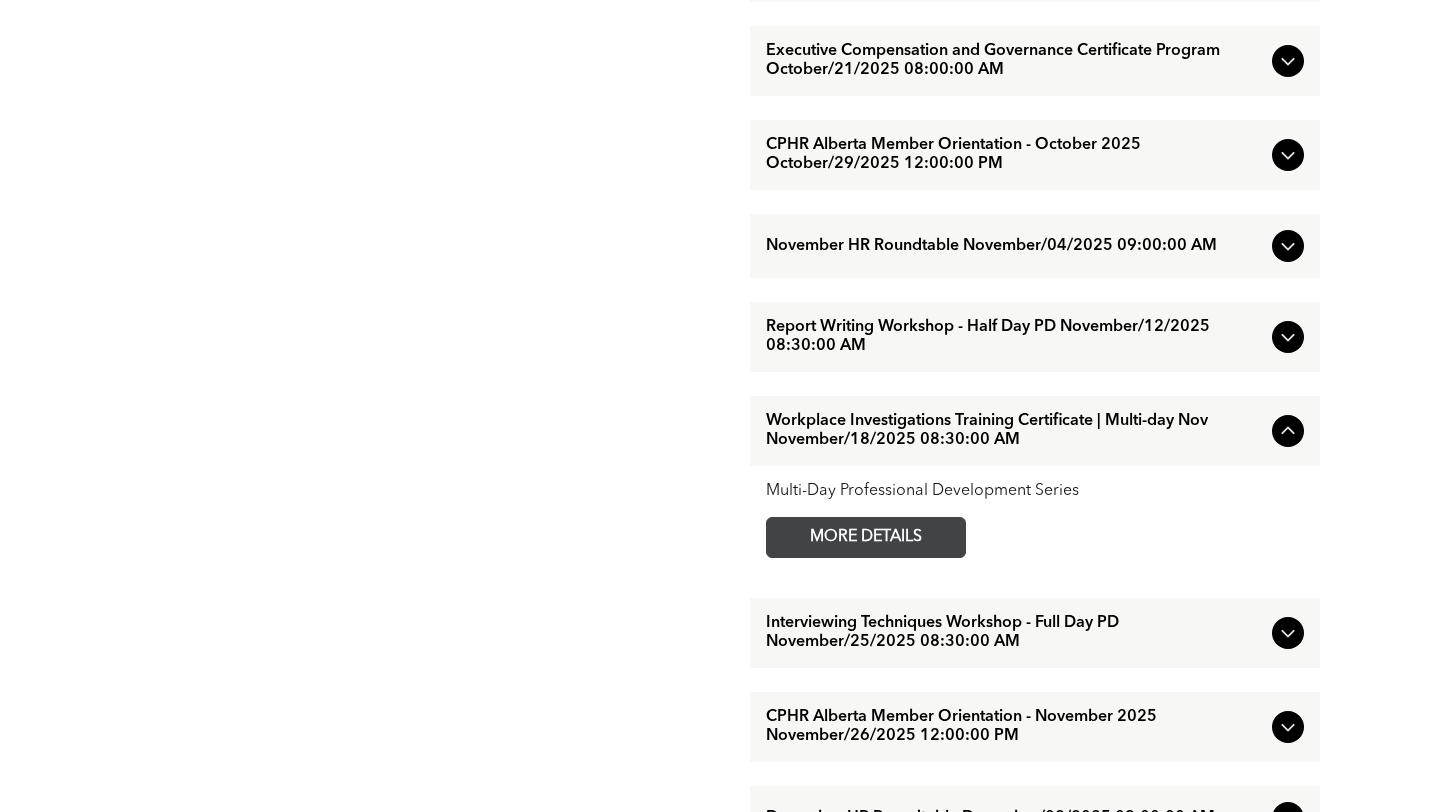 click on "MORE DETAILS" at bounding box center [866, 537] 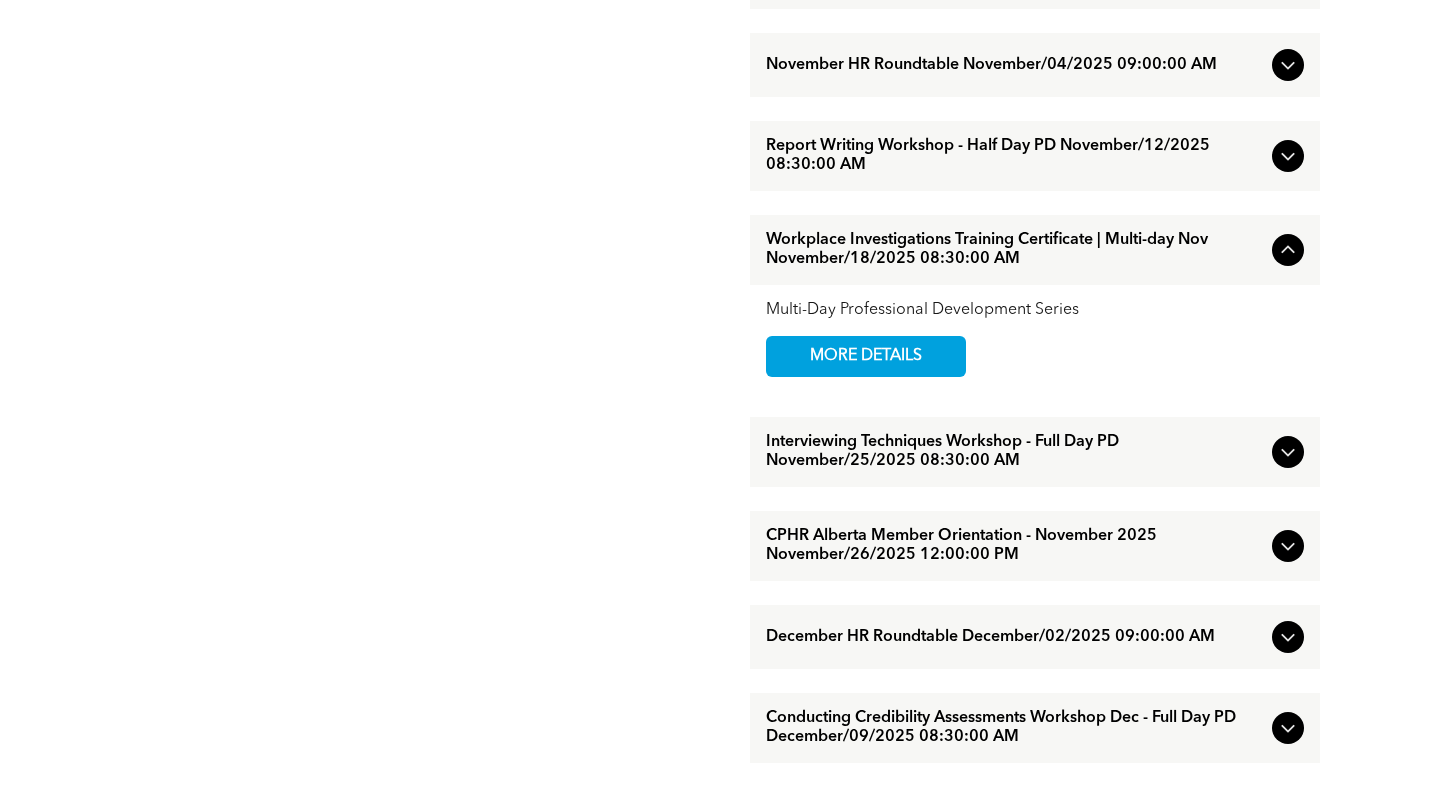 scroll, scrollTop: 1622, scrollLeft: 0, axis: vertical 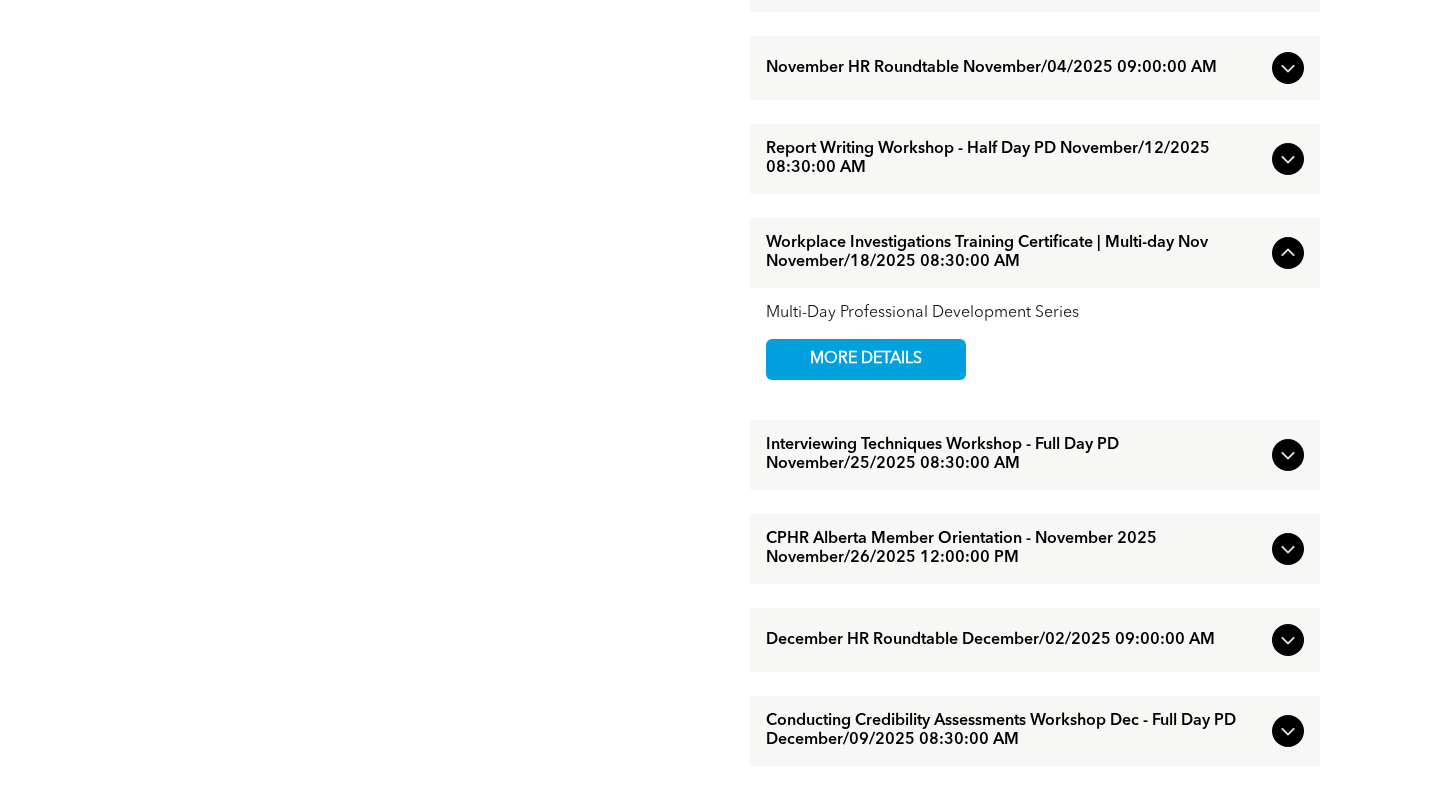 click on "Interviewing Techniques Workshop - Full Day PD  November/25/2025 08:30:00 AM" at bounding box center (1015, 455) 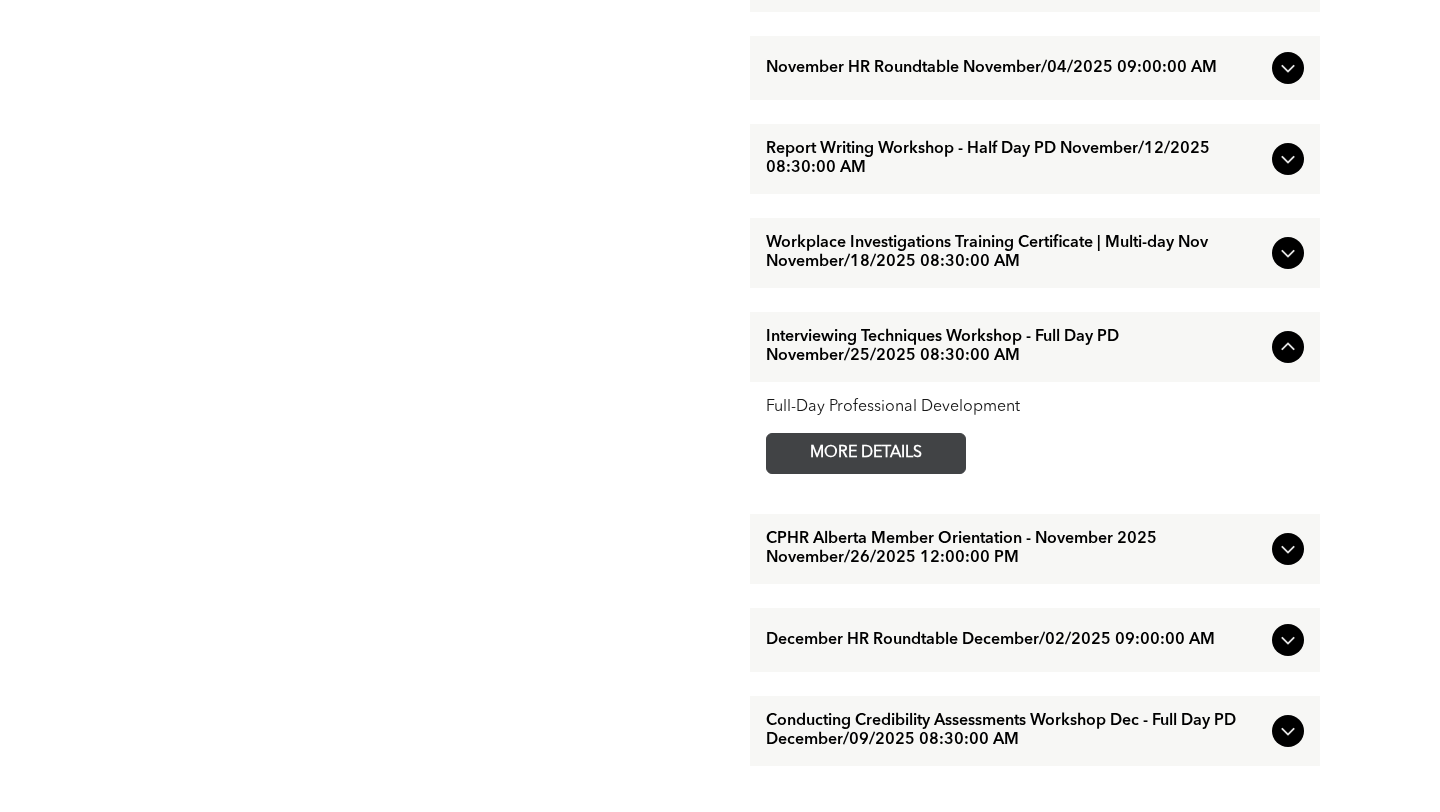 click on "MORE DETAILS" at bounding box center [866, 453] 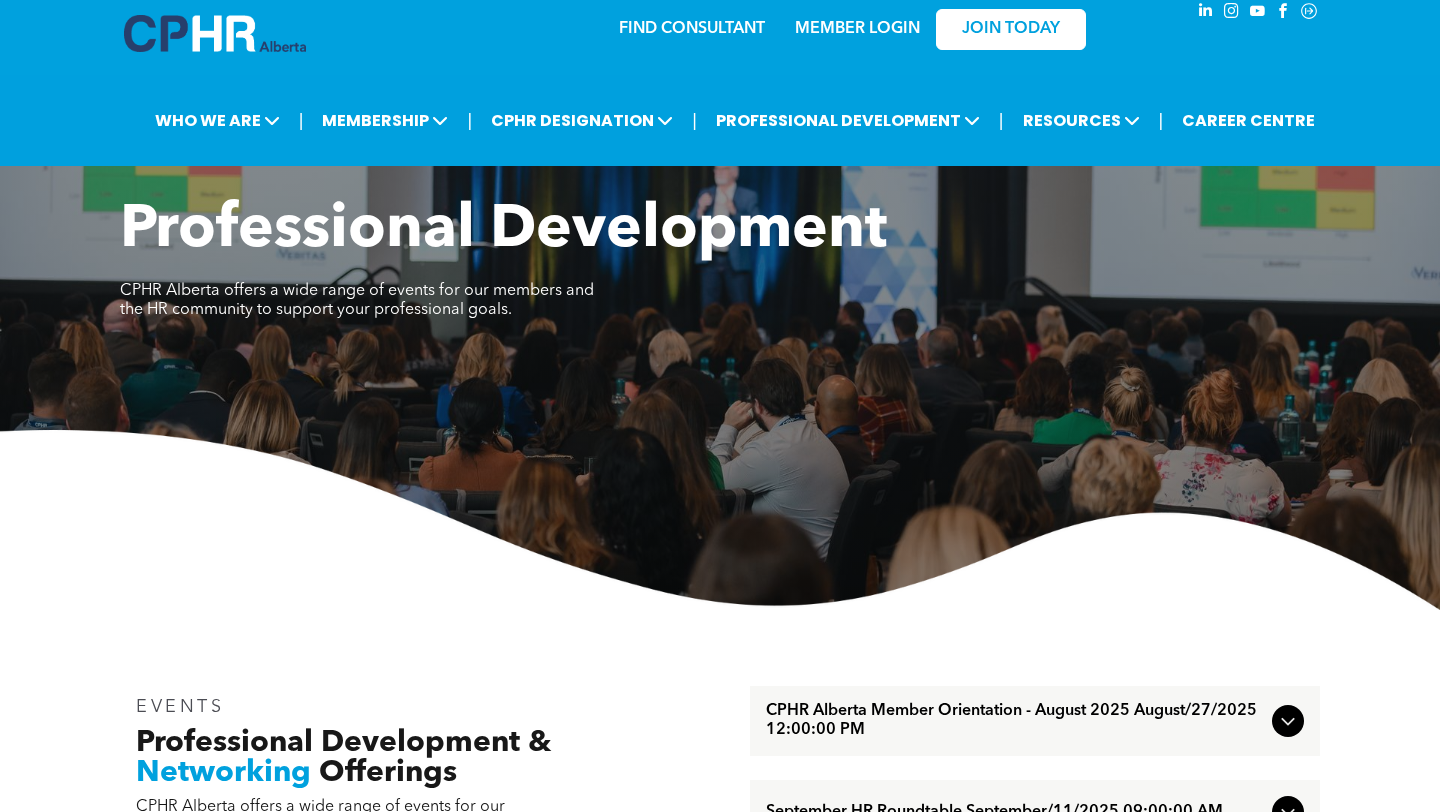 scroll, scrollTop: 0, scrollLeft: 0, axis: both 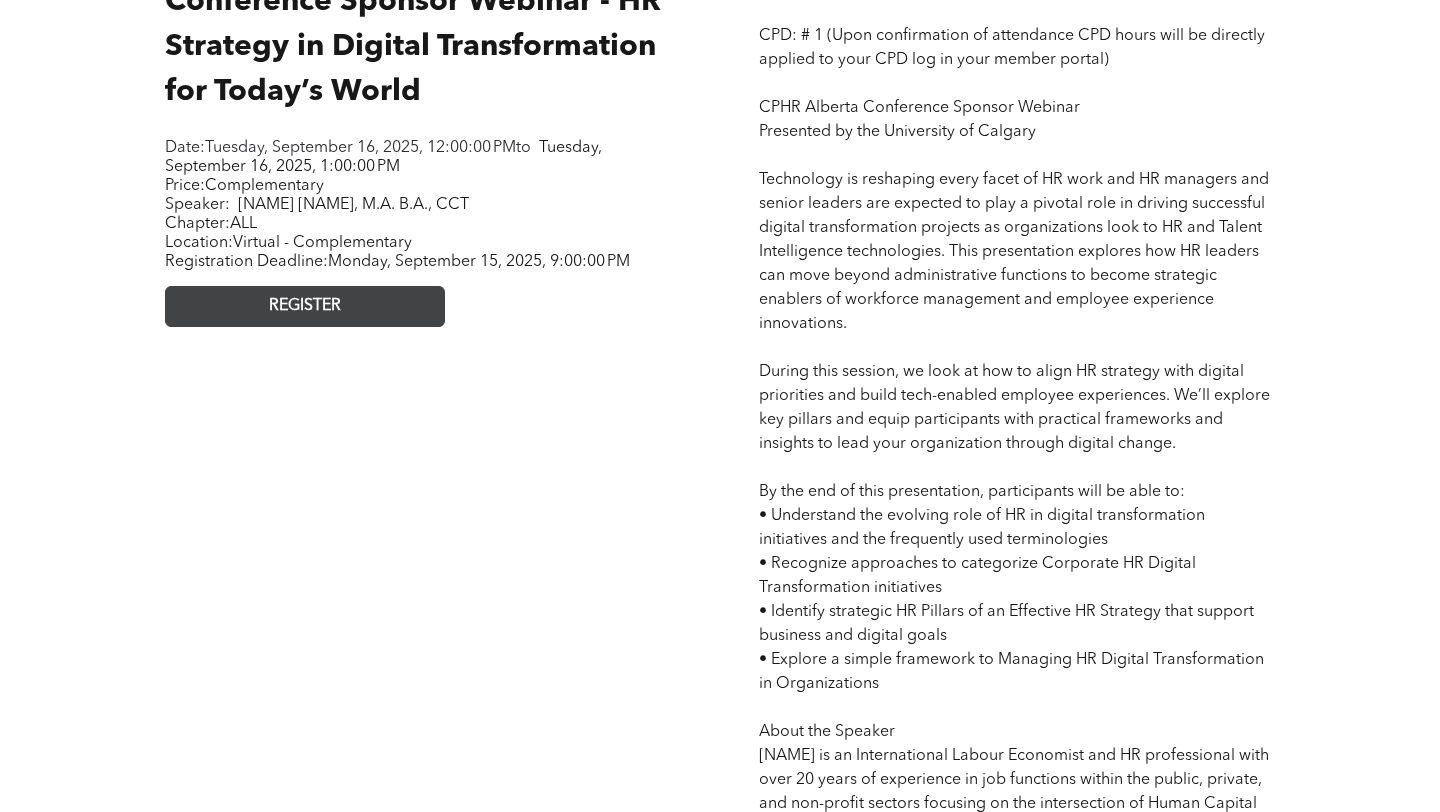 click on "REGISTER" at bounding box center (305, 306) 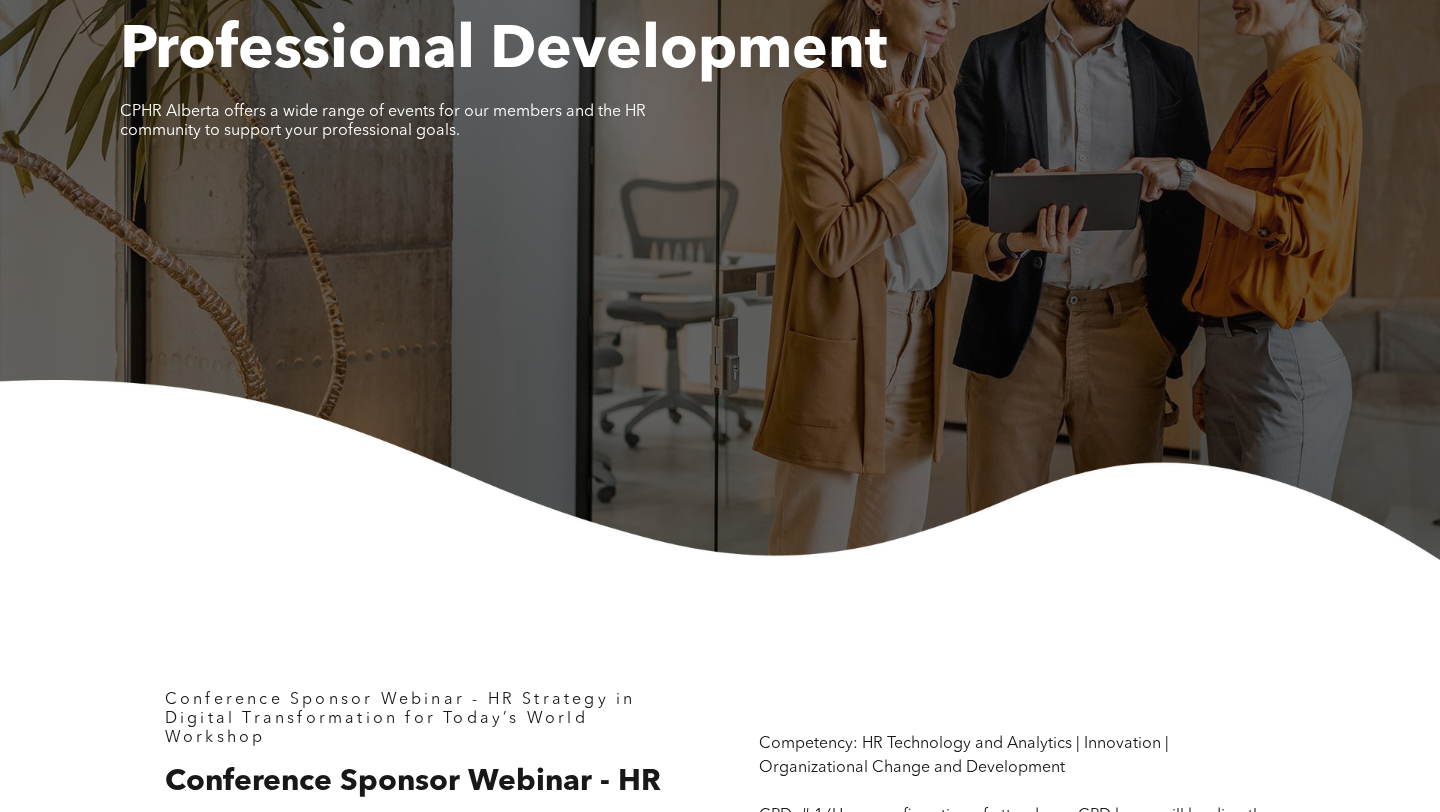 scroll, scrollTop: 0, scrollLeft: 0, axis: both 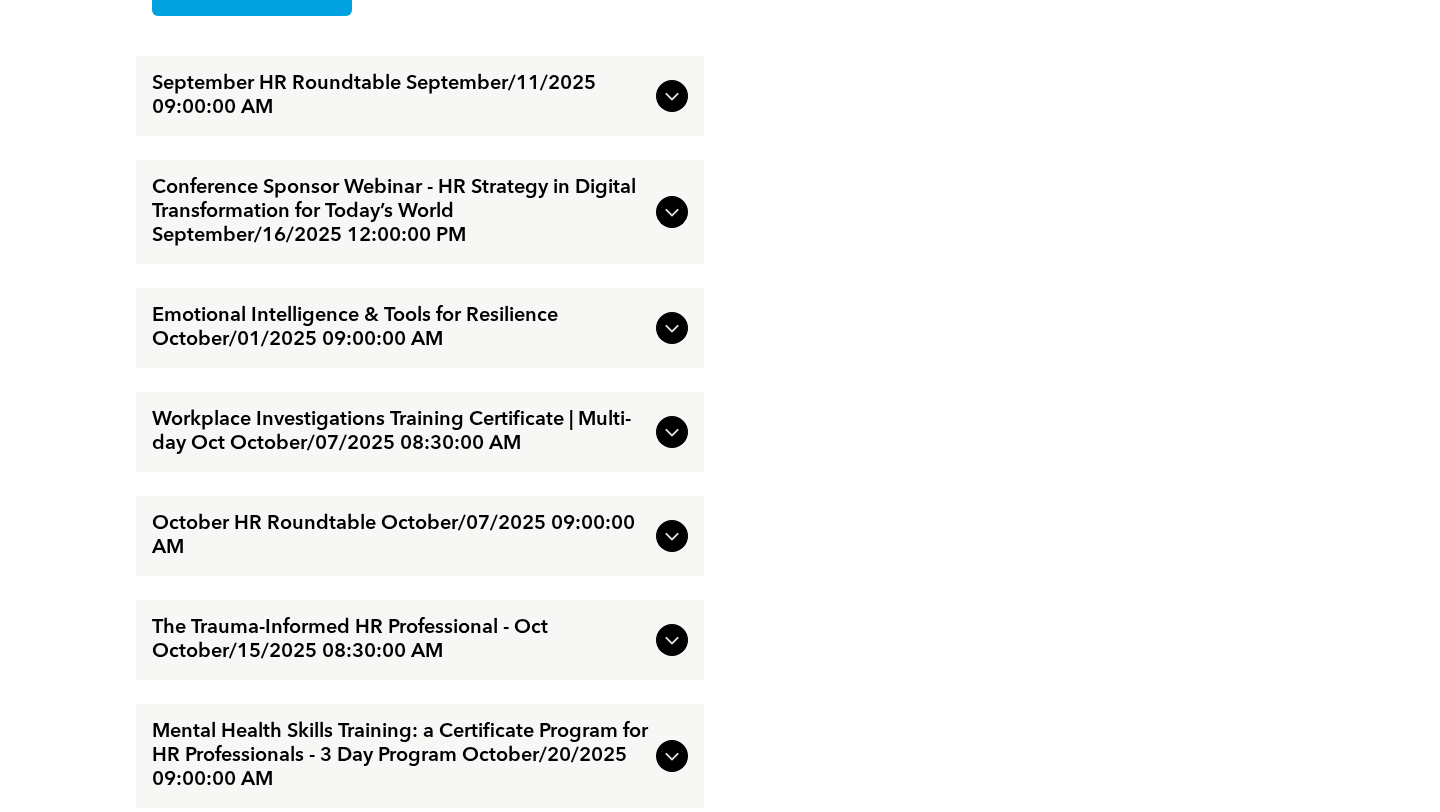 click on "Workplace Investigations Training Certificate | Multi-day Oct  October/07/2025 08:30:00 AM" at bounding box center [400, 432] 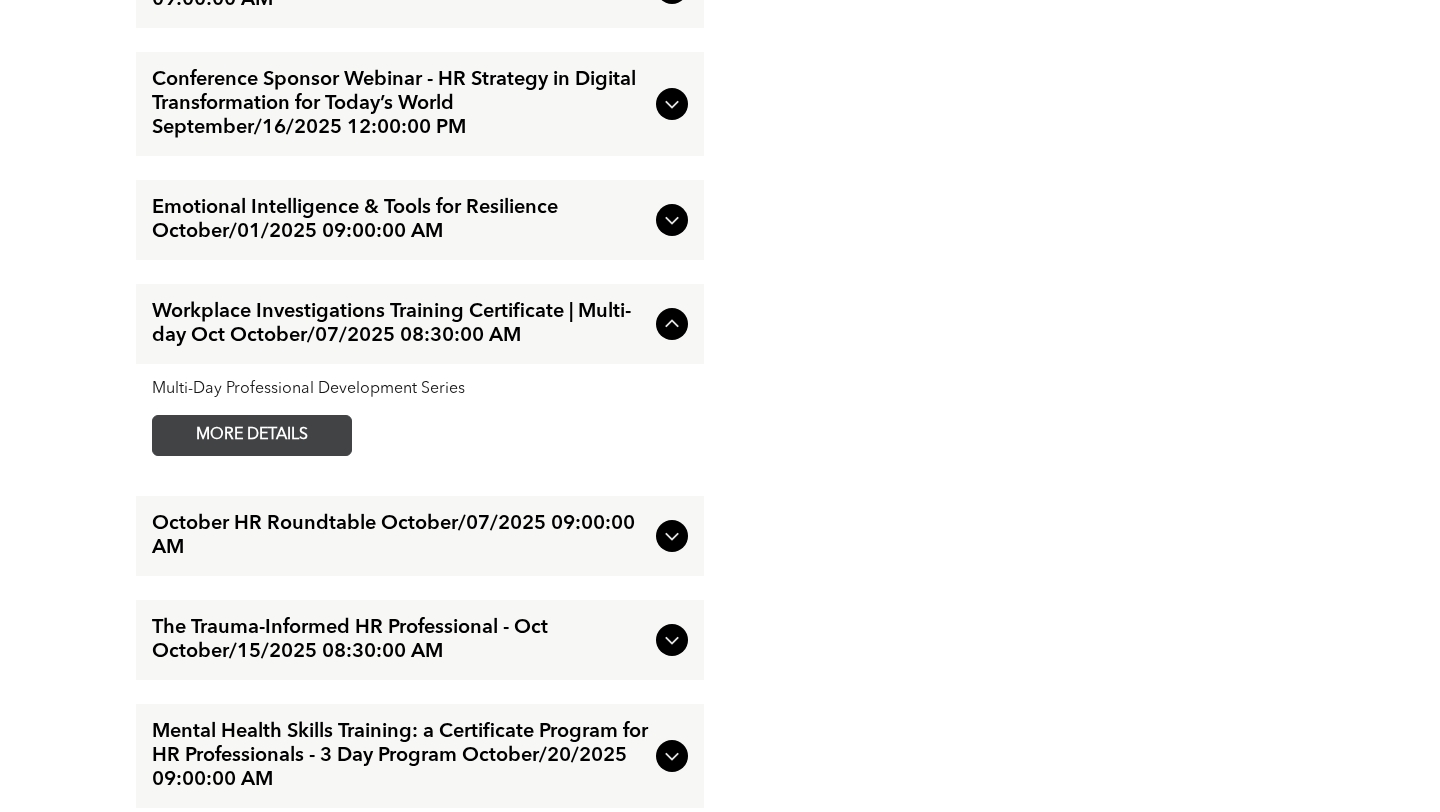 click on "MORE DETAILS" at bounding box center (252, 435) 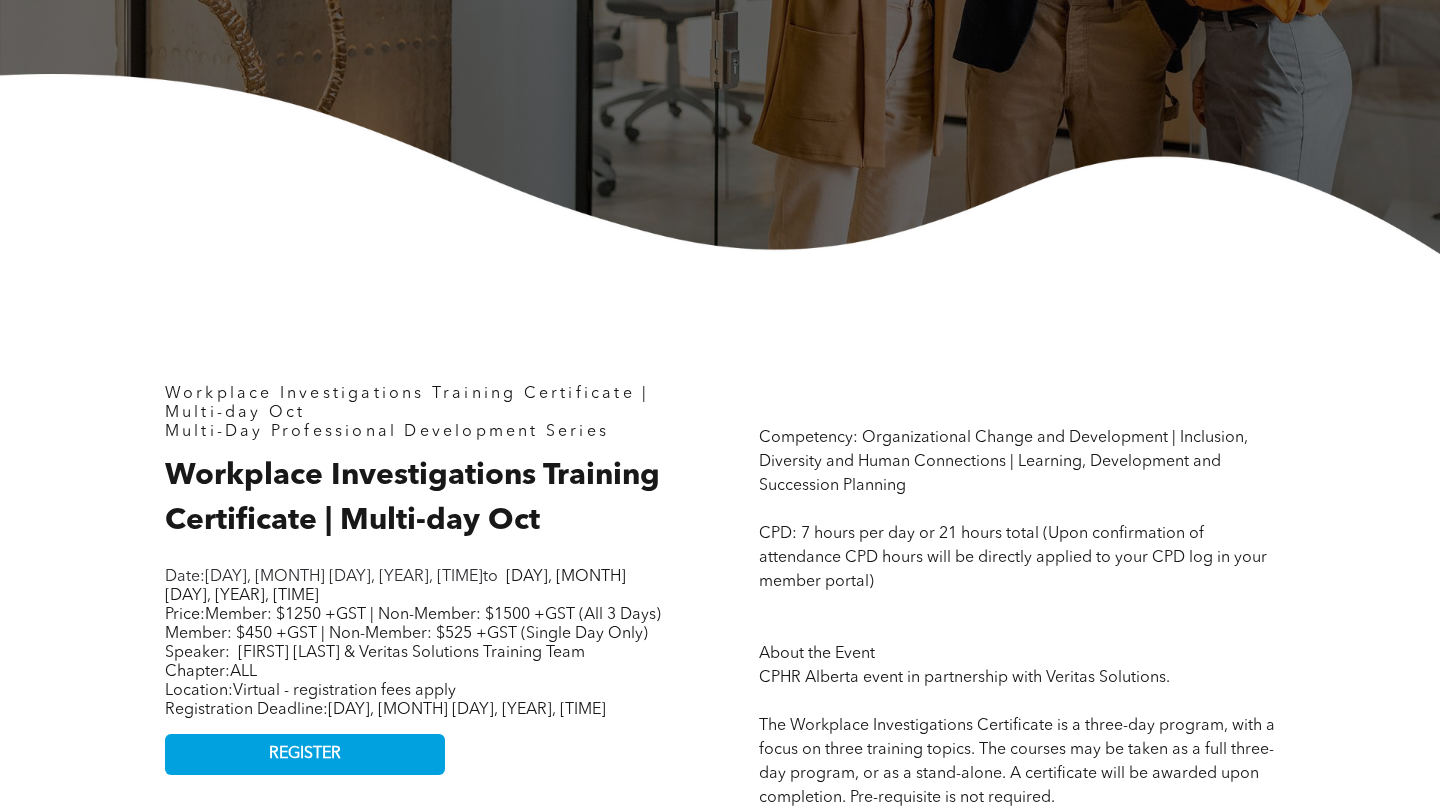 scroll, scrollTop: 0, scrollLeft: 0, axis: both 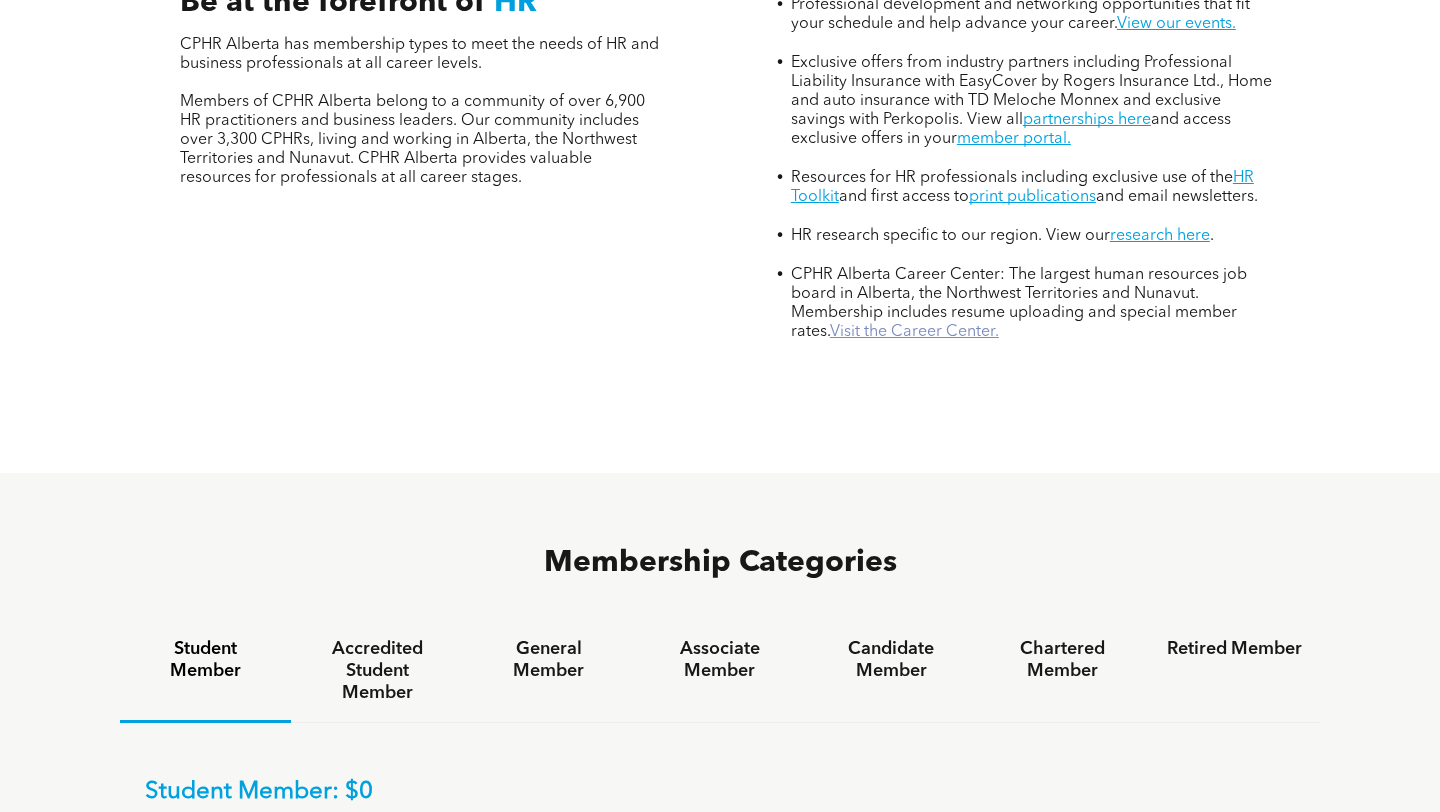 click on "Visit the Career Center." at bounding box center (914, 332) 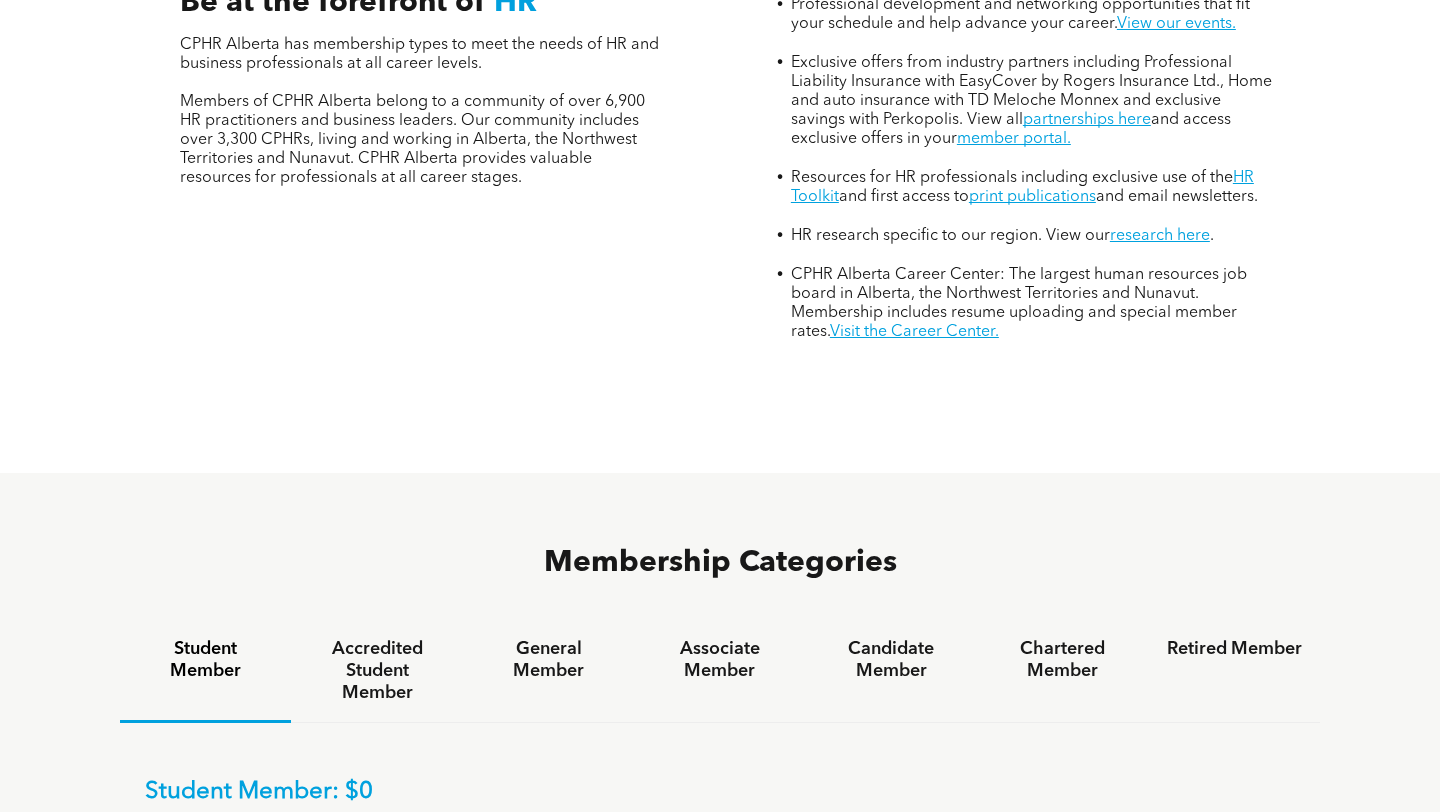 scroll, scrollTop: 0, scrollLeft: 0, axis: both 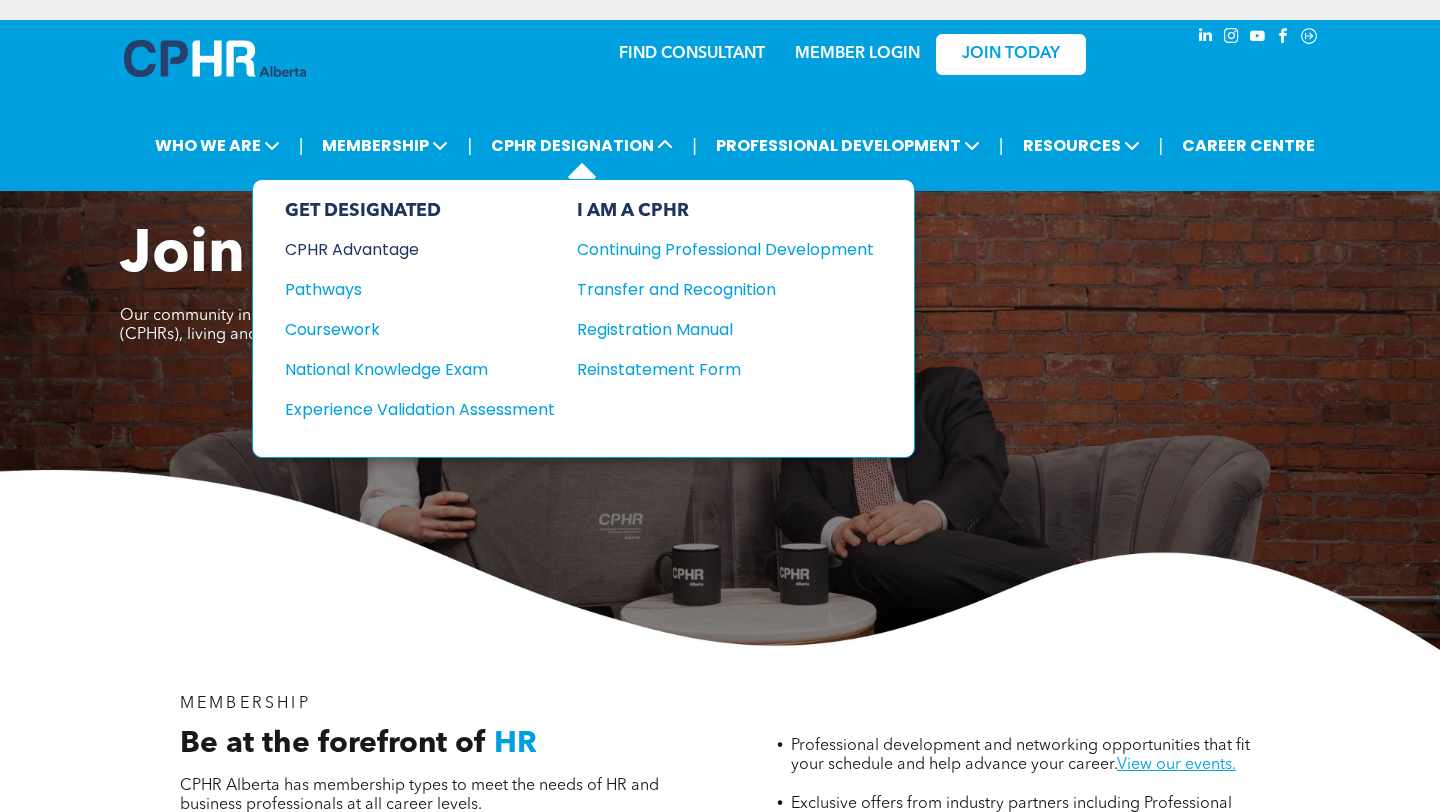 click on "CPHR Advantage" at bounding box center (406, 249) 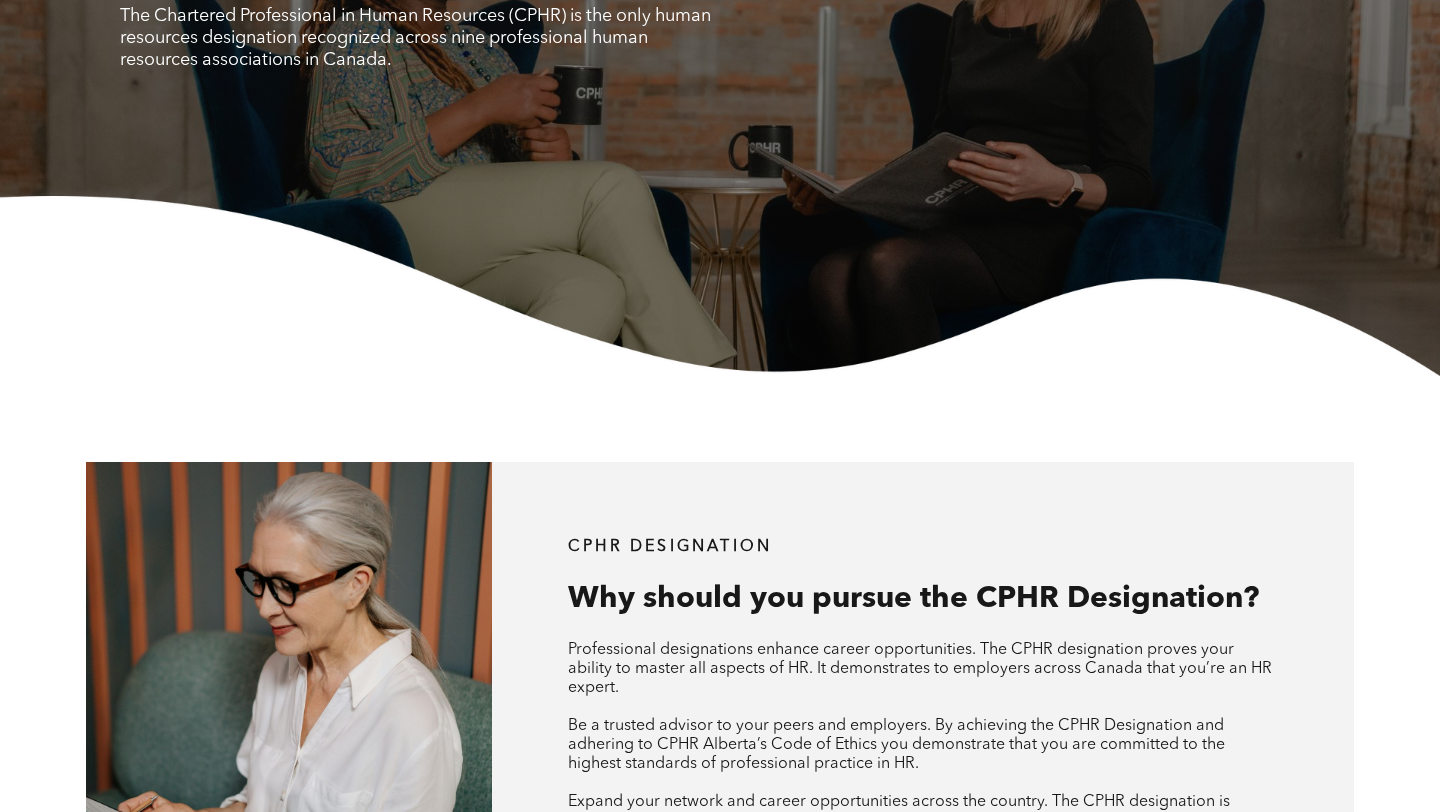 scroll, scrollTop: 0, scrollLeft: 0, axis: both 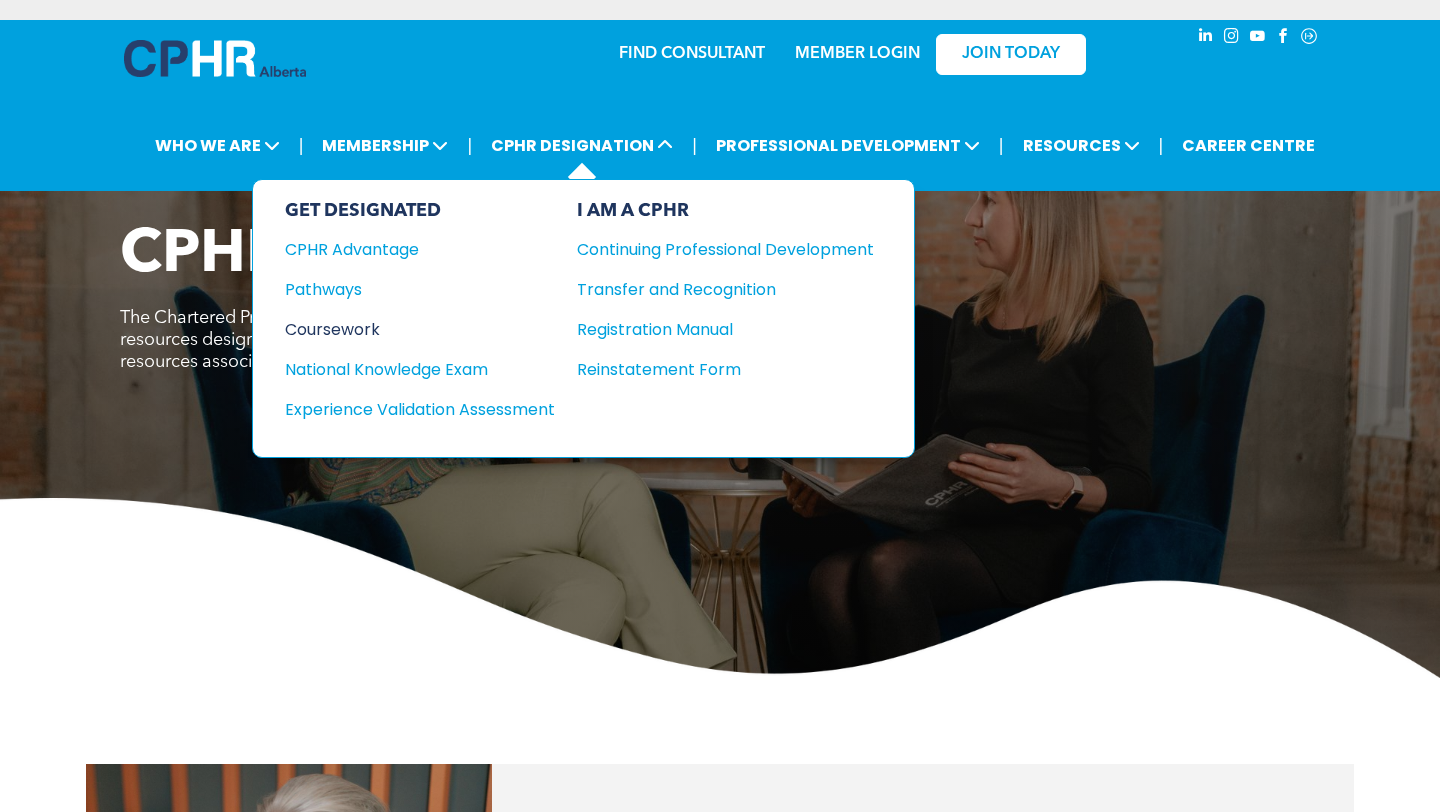 click on "Coursework" at bounding box center [406, 329] 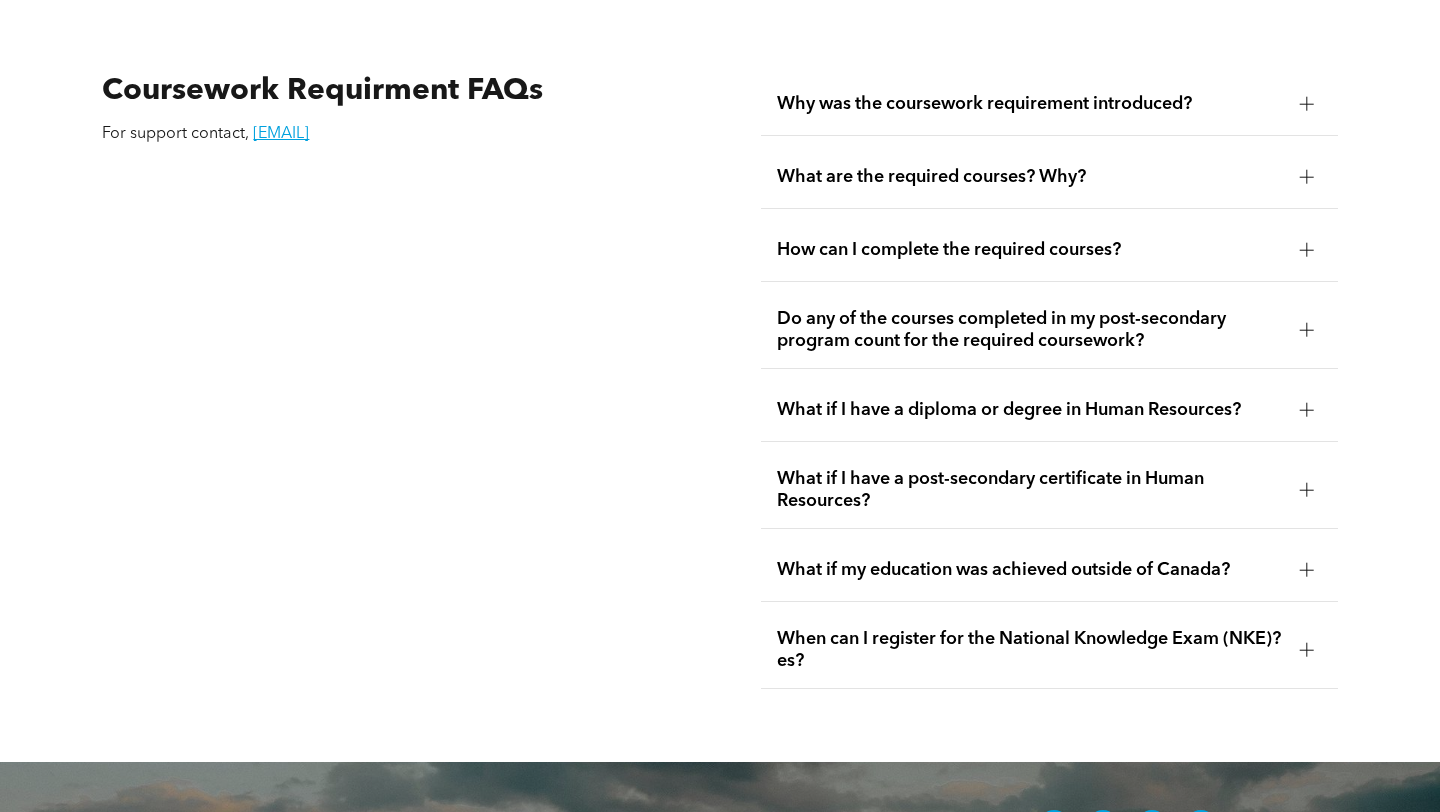 scroll, scrollTop: 3408, scrollLeft: 0, axis: vertical 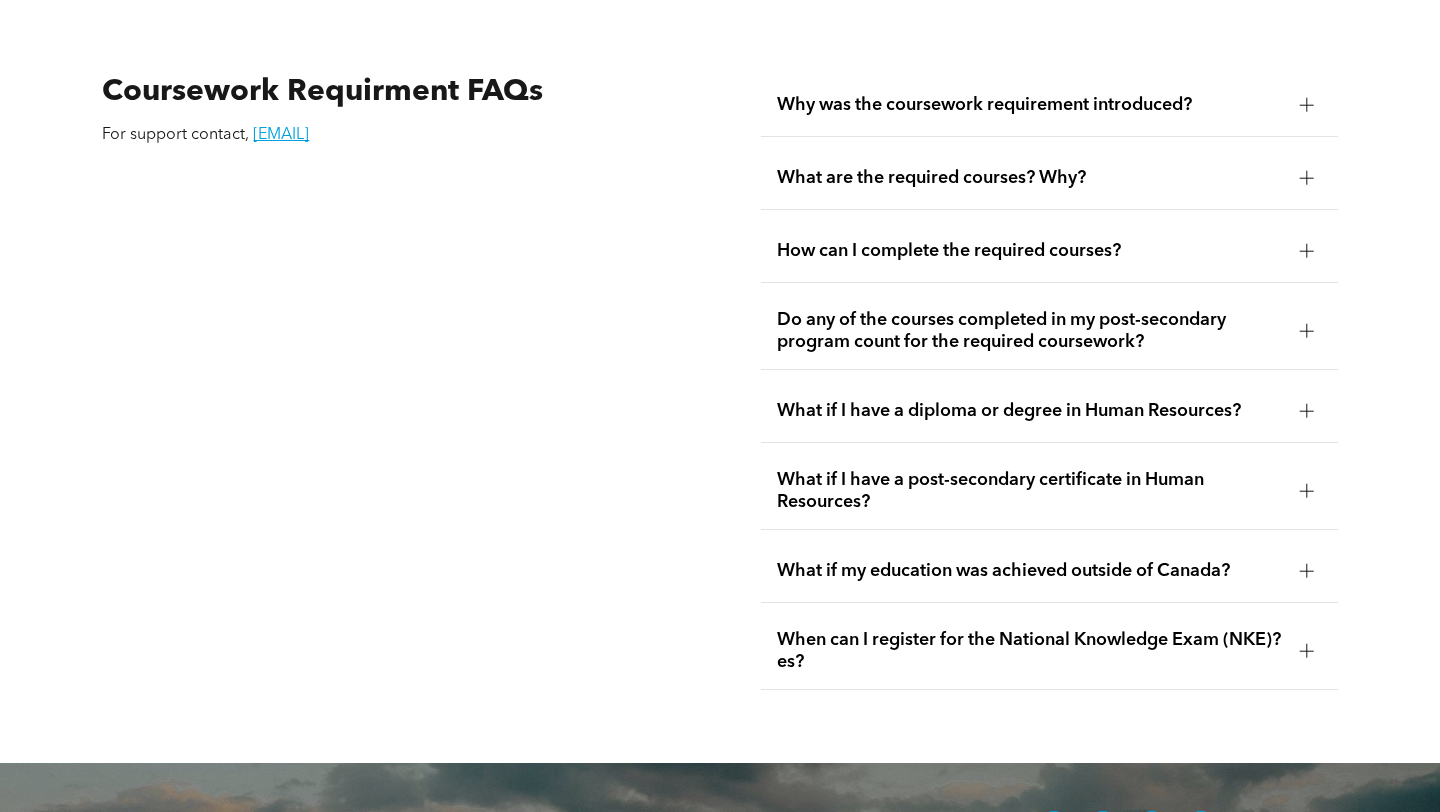 click on "What are the required courses? Why?" at bounding box center (1030, 178) 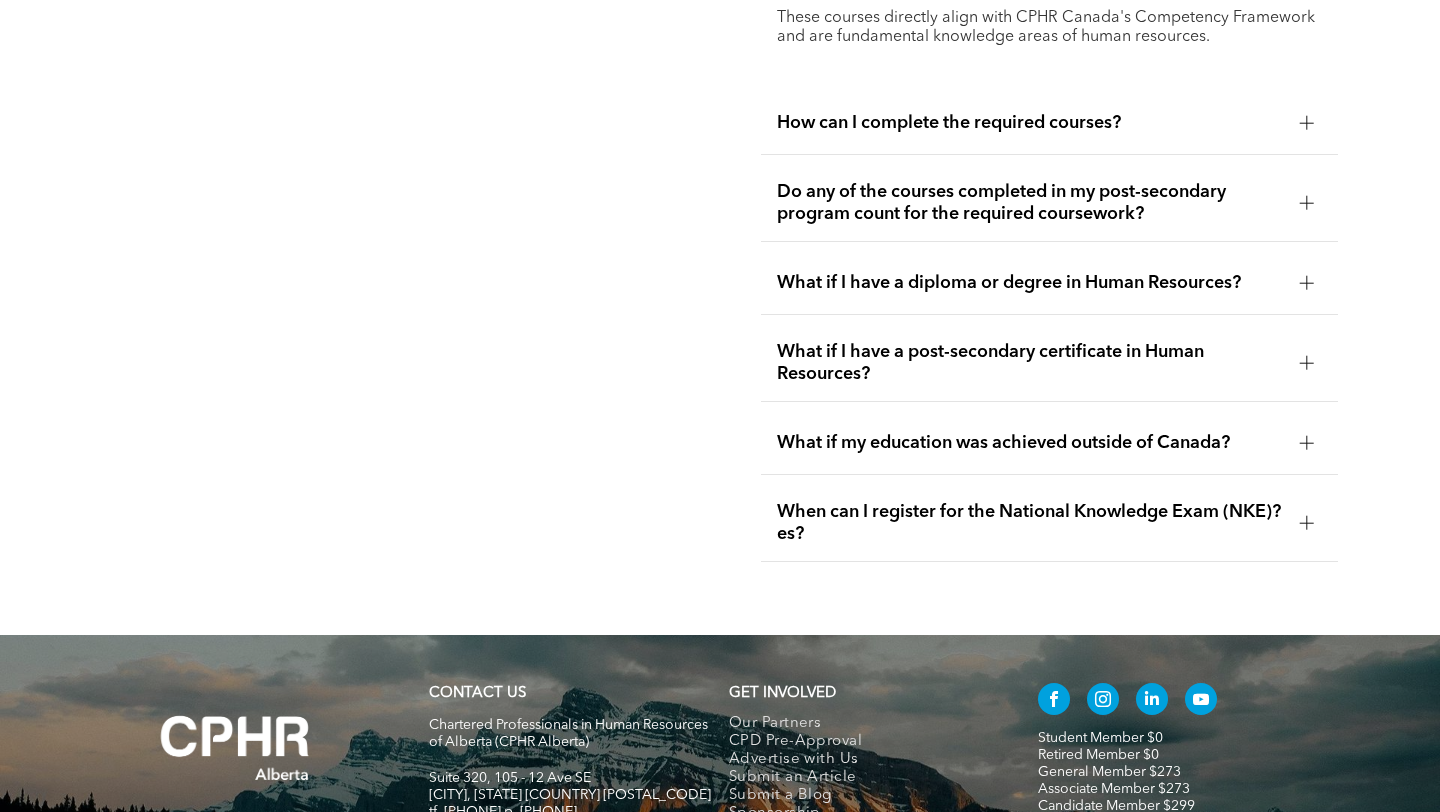 scroll, scrollTop: 3871, scrollLeft: 0, axis: vertical 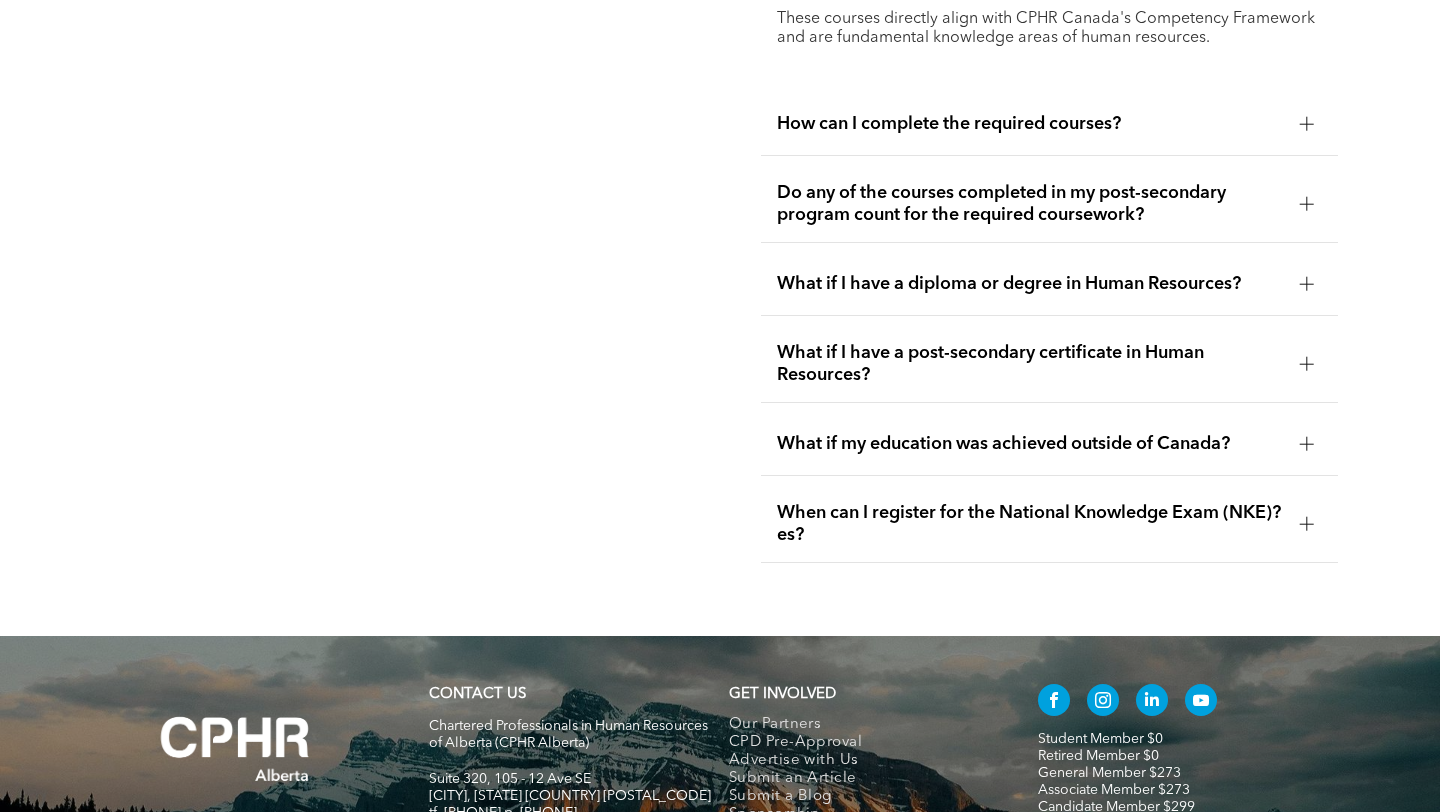 click on "What if I have a diploma or degree in Human Resources?" at bounding box center (1030, 284) 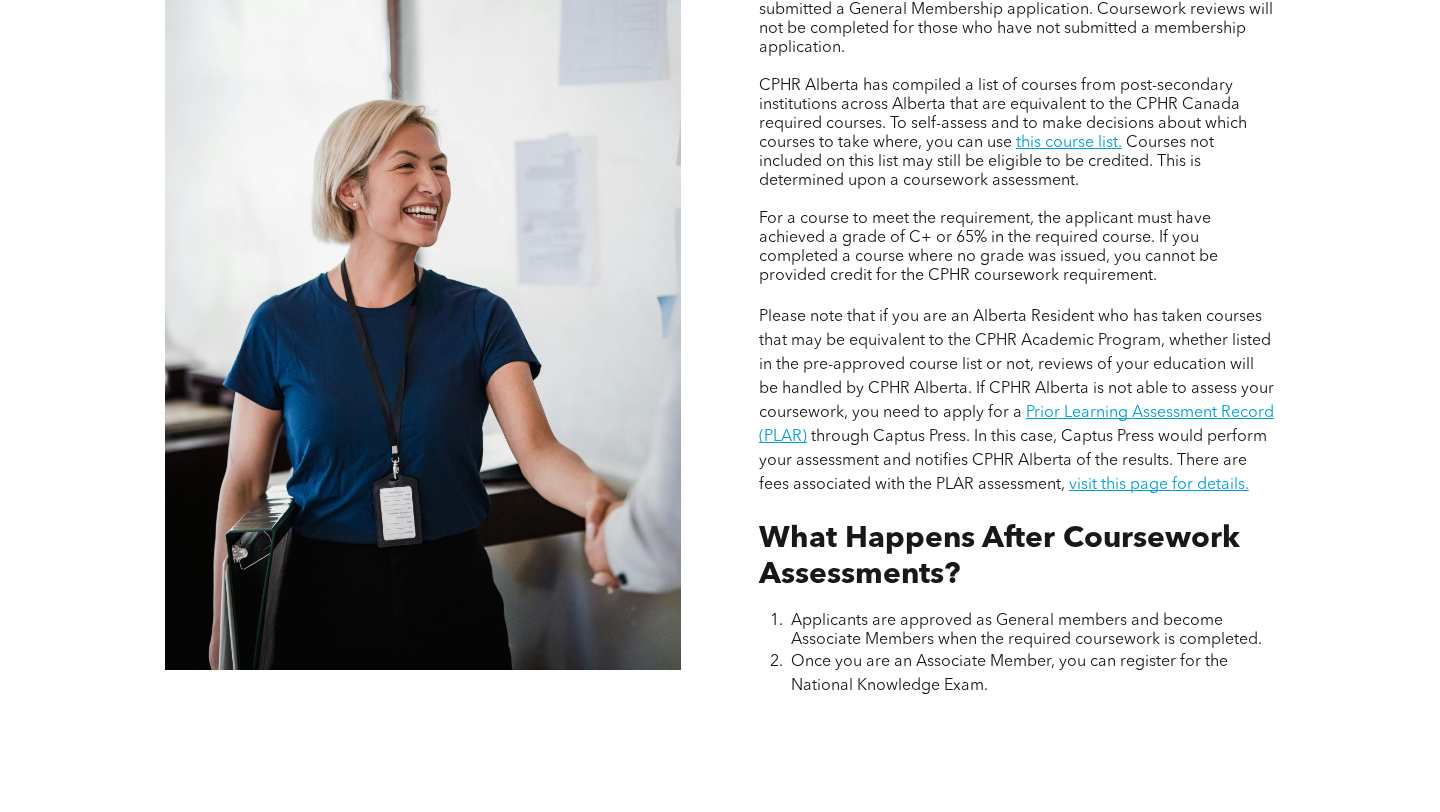 scroll, scrollTop: 1727, scrollLeft: 0, axis: vertical 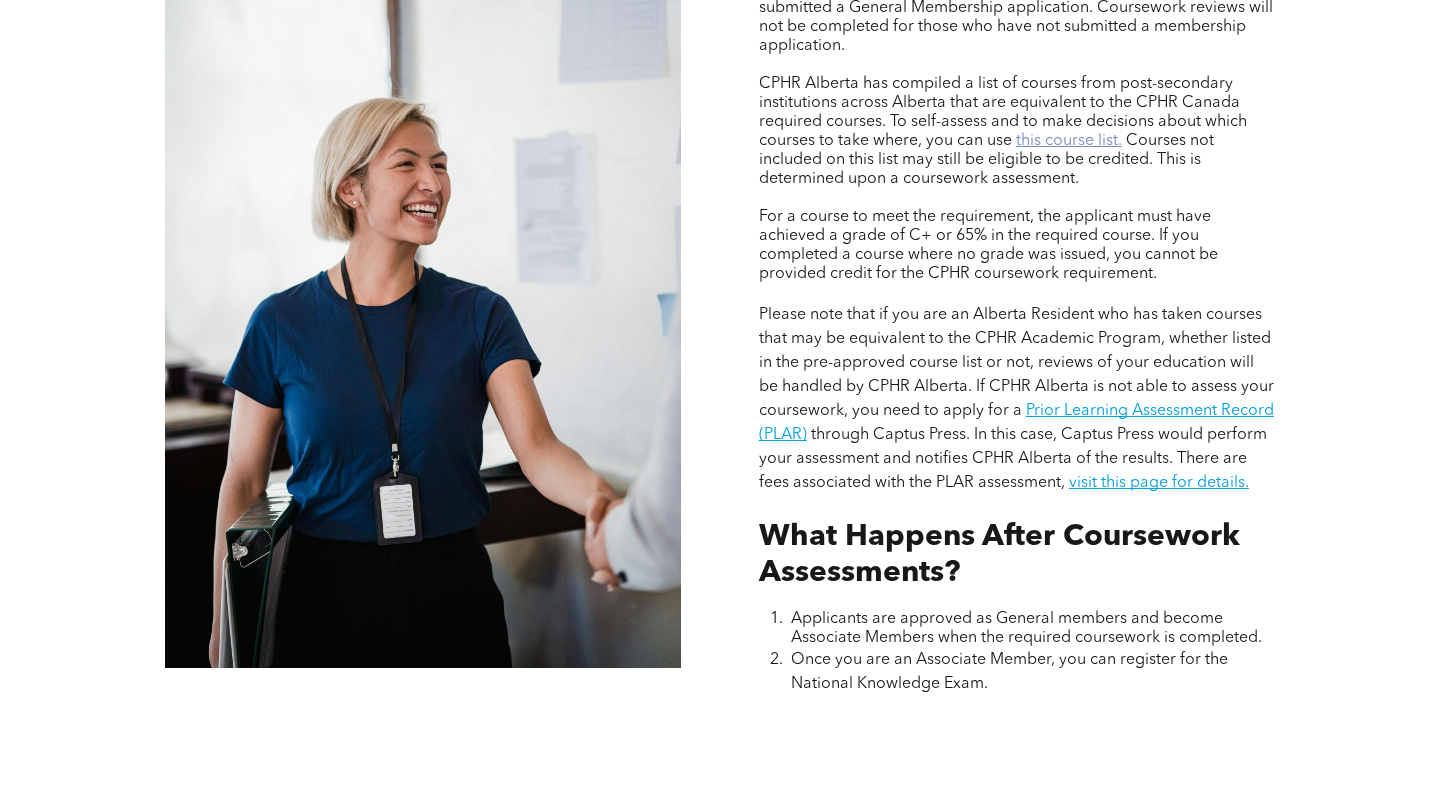 click on "this course list." at bounding box center (1069, 141) 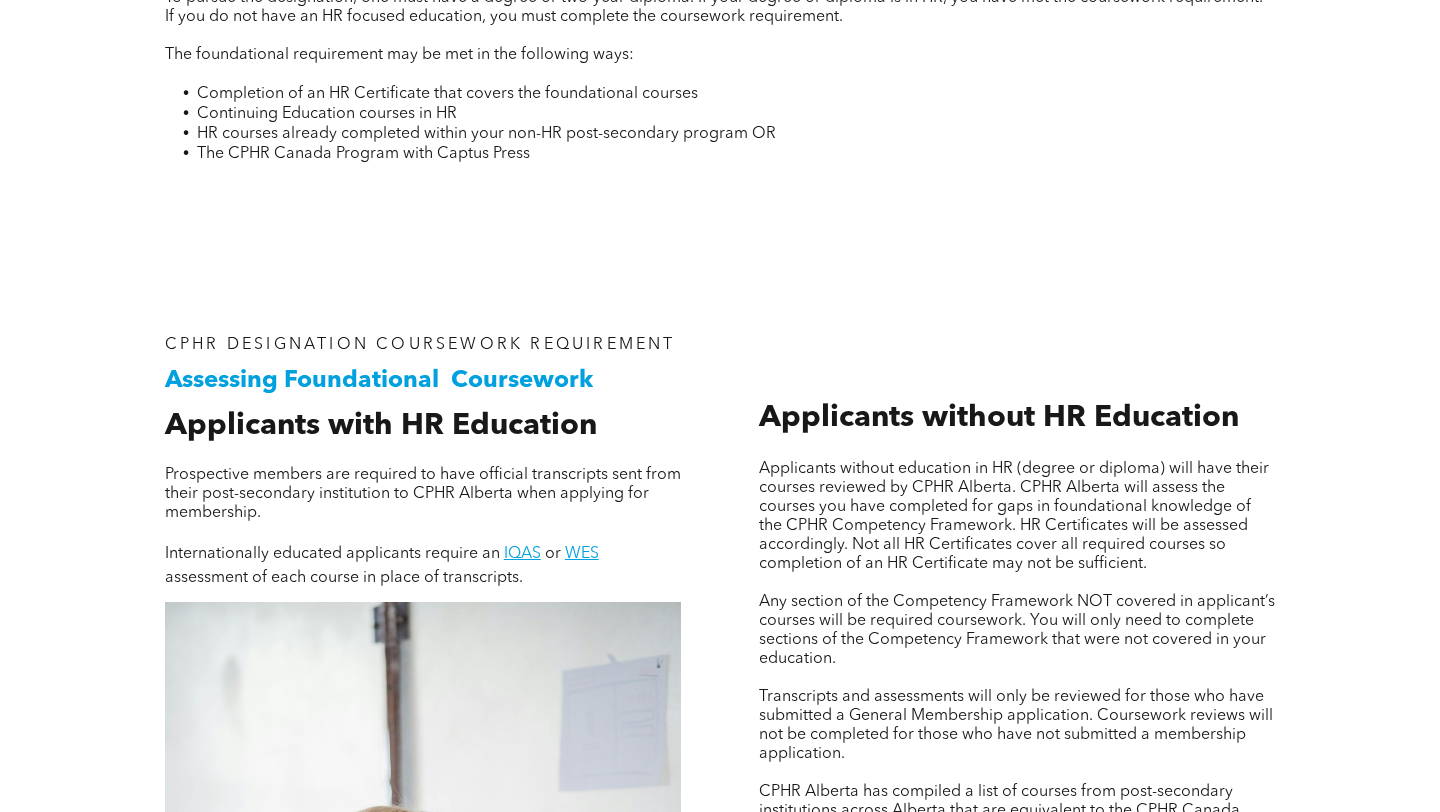 scroll, scrollTop: 0, scrollLeft: 0, axis: both 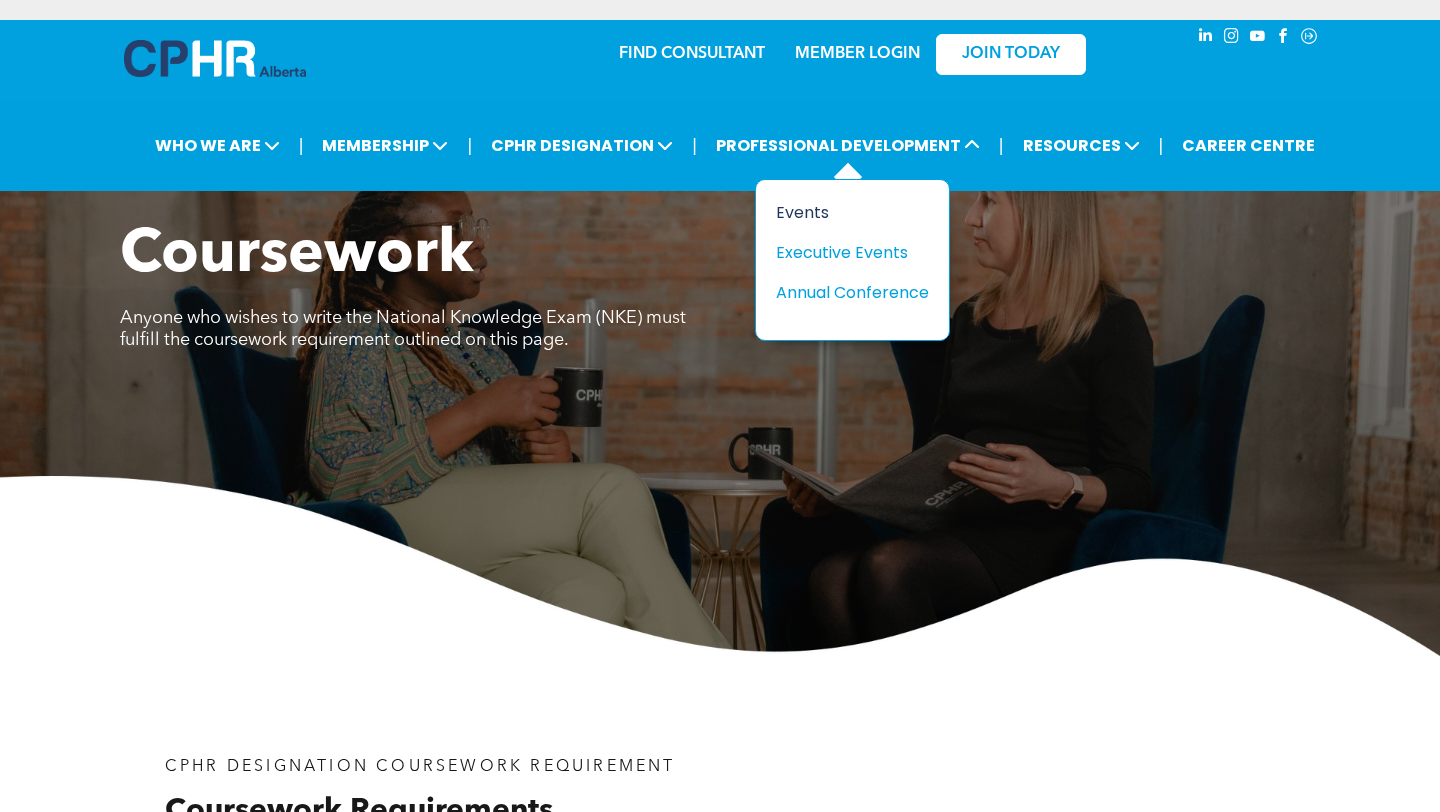click on "Events" at bounding box center [845, 212] 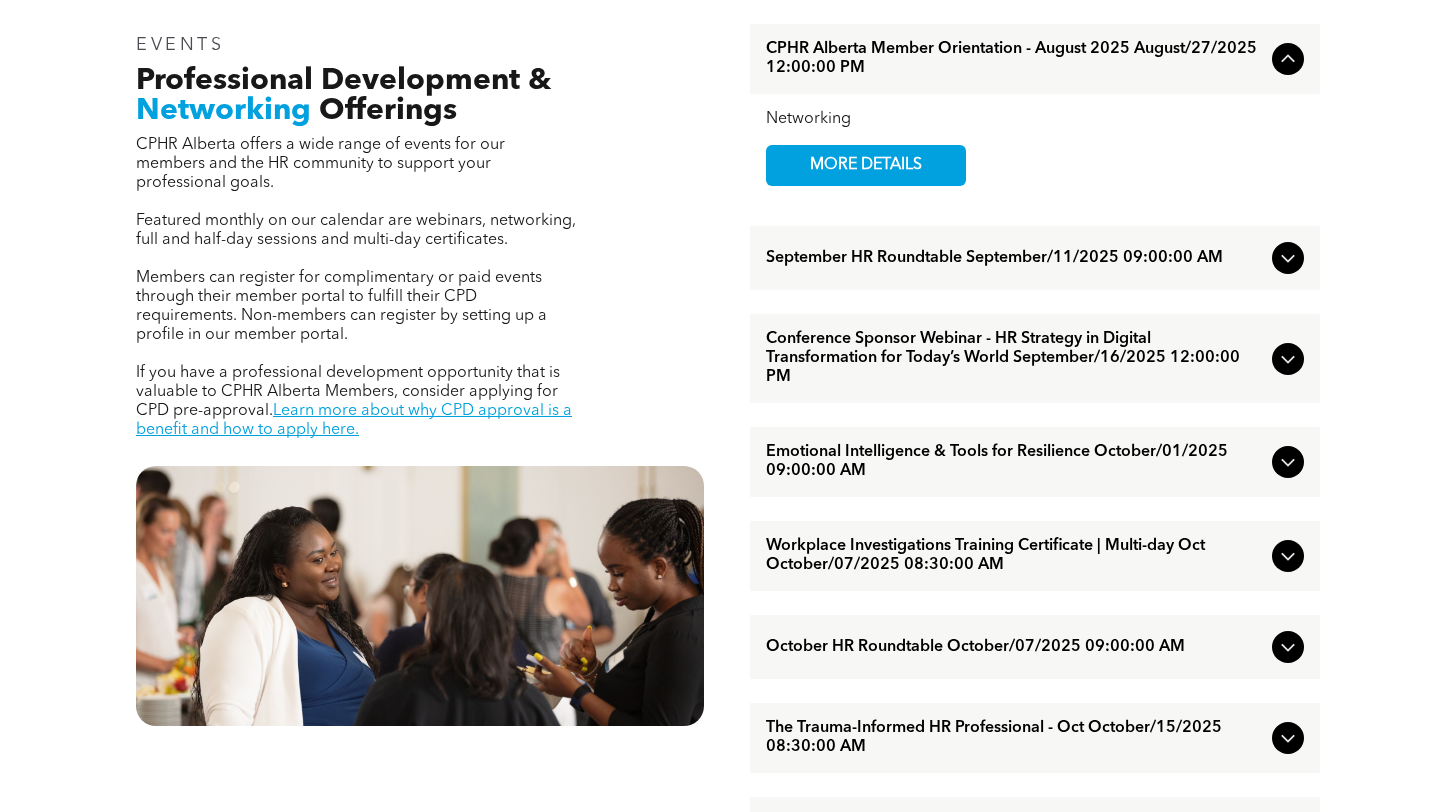 scroll, scrollTop: 719, scrollLeft: 0, axis: vertical 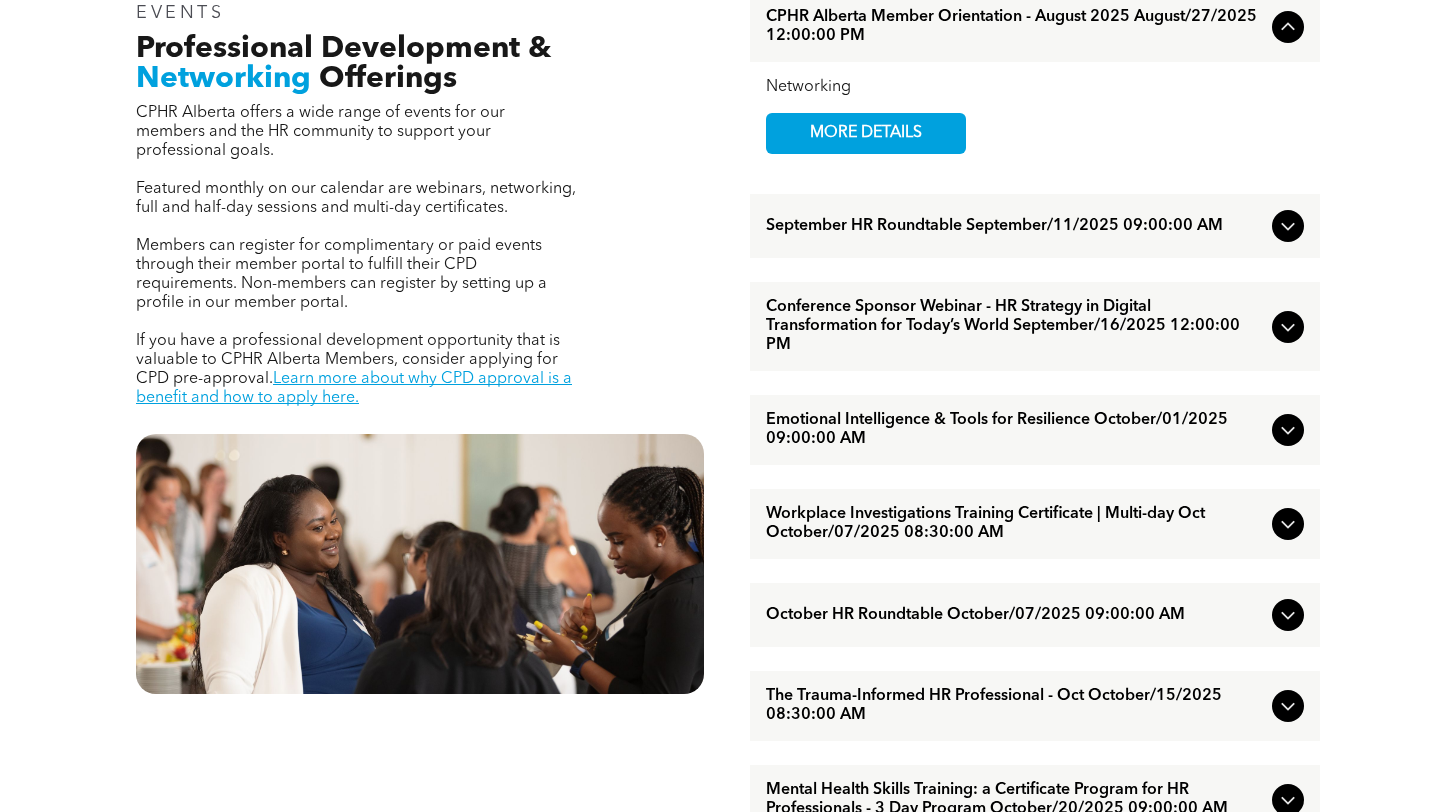 click on "September HR Roundtable  September/11/2025 09:00:00 AM" at bounding box center (1015, 226) 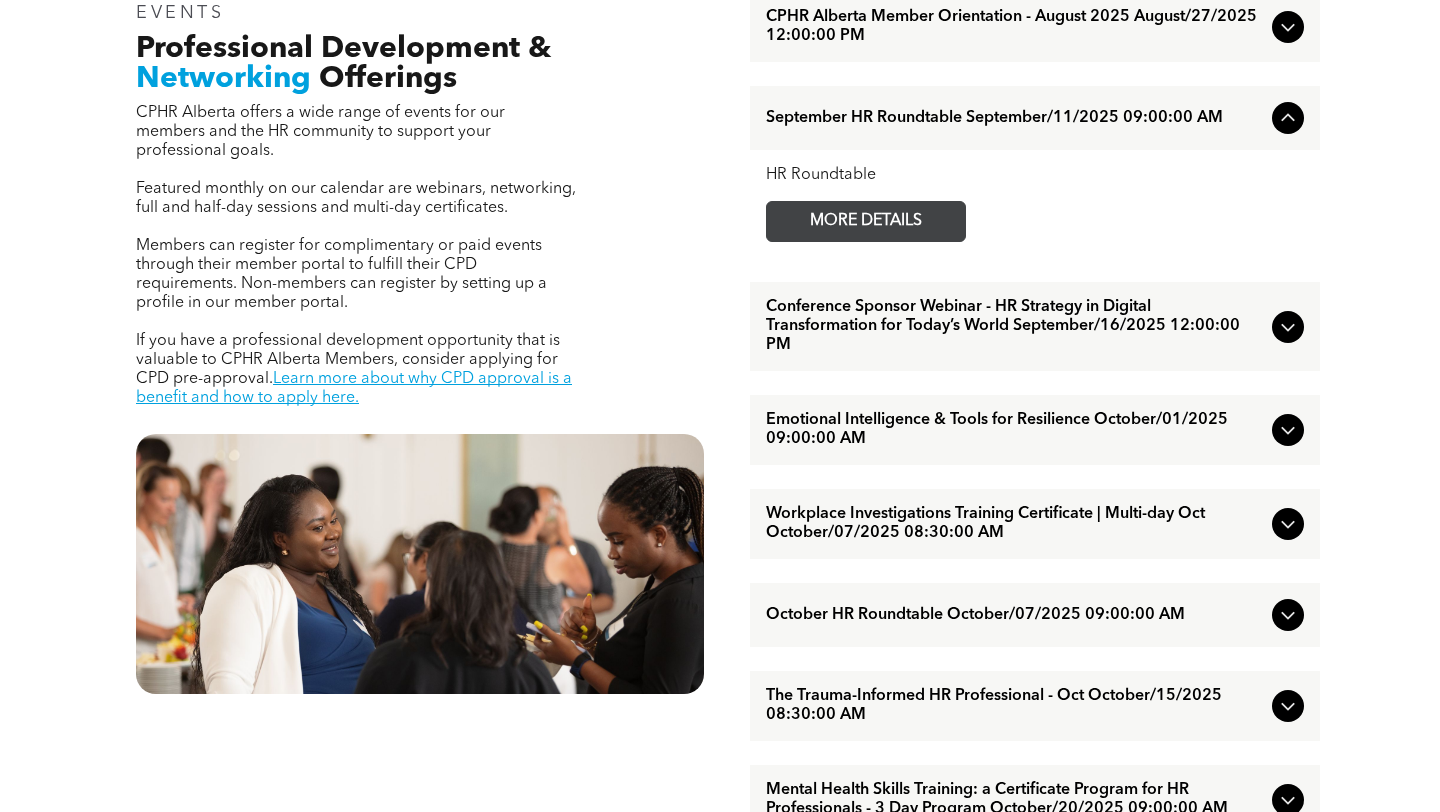 click on "MORE DETAILS" at bounding box center (866, 221) 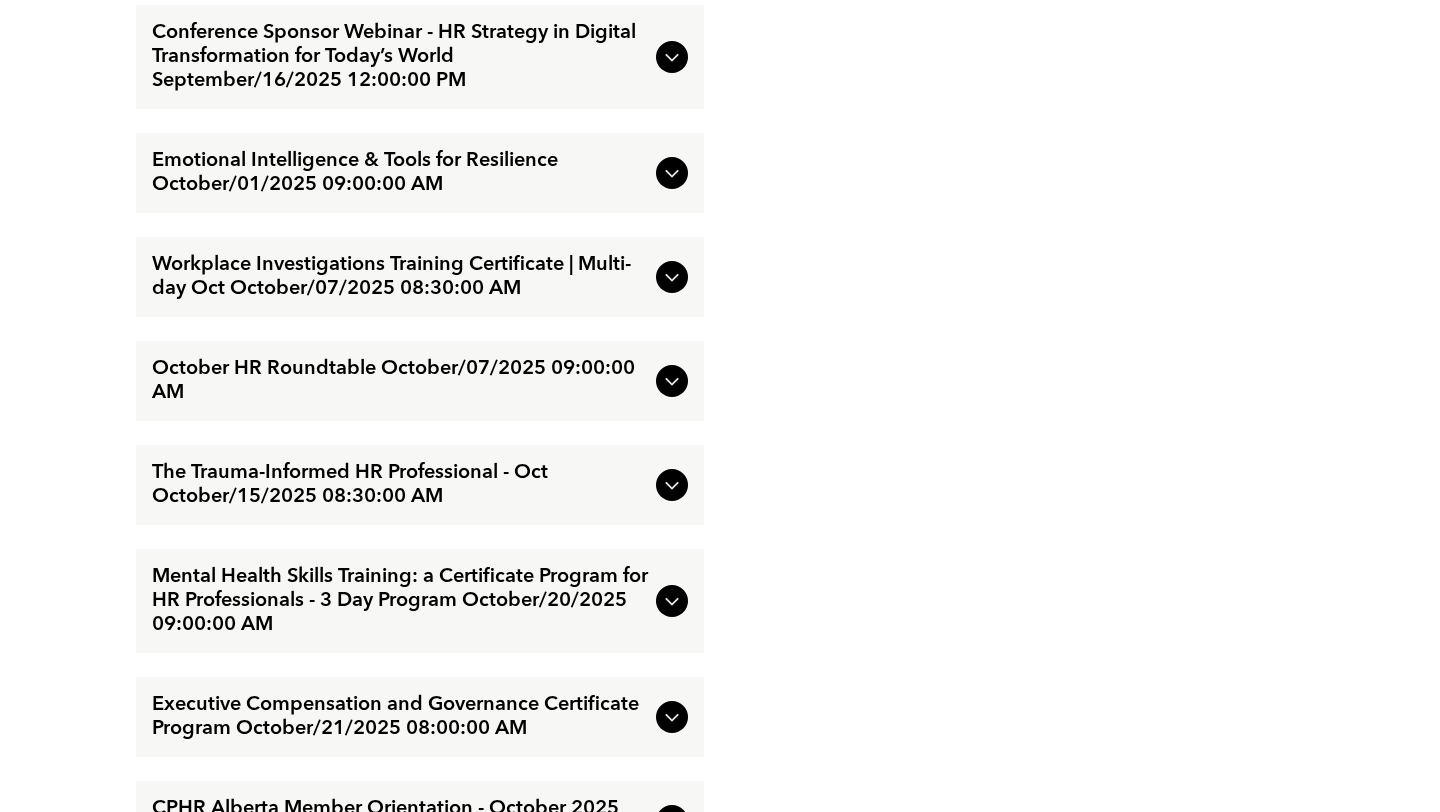 scroll, scrollTop: 3548, scrollLeft: 0, axis: vertical 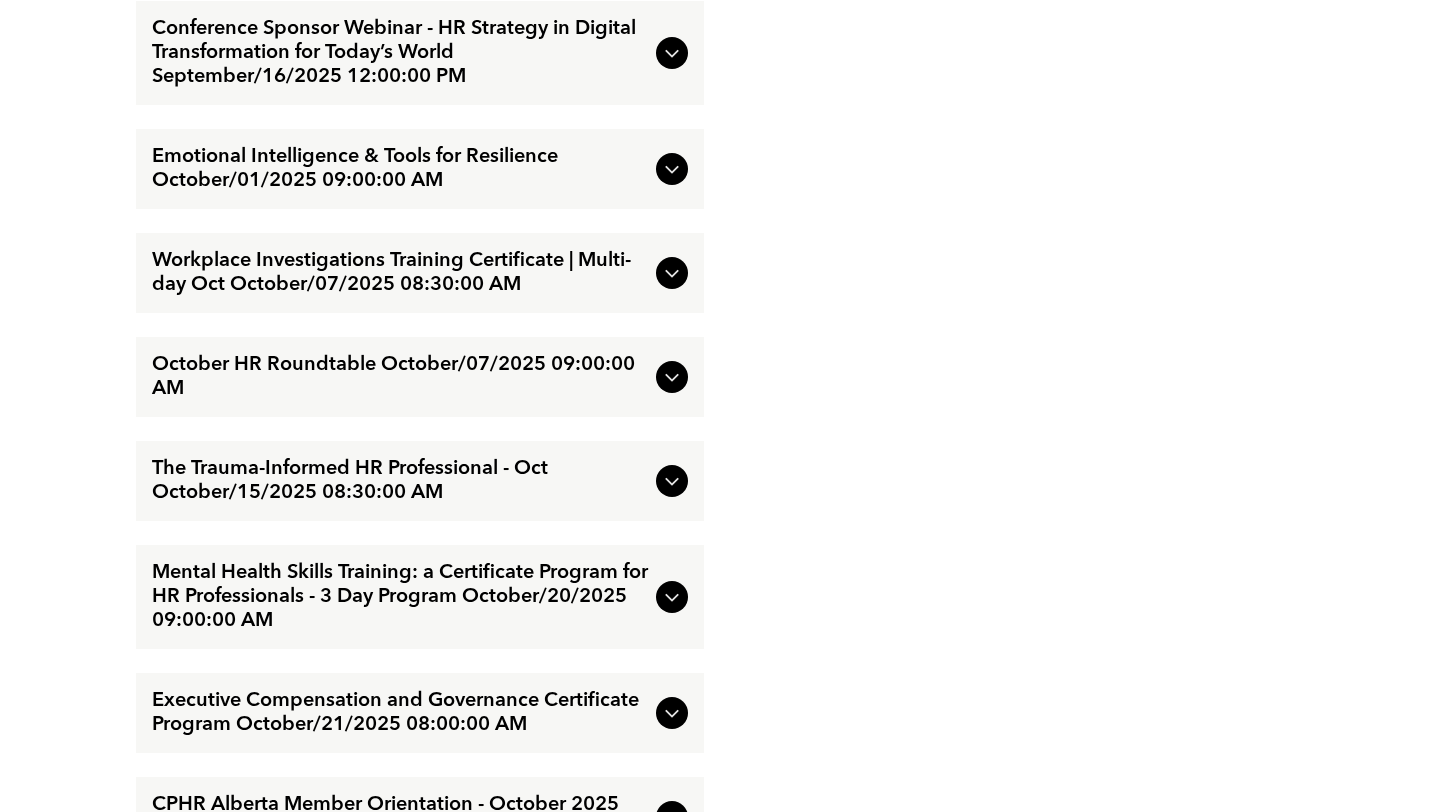 click on "October HR Roundtable  October/07/2025 09:00:00 AM" at bounding box center (400, 377) 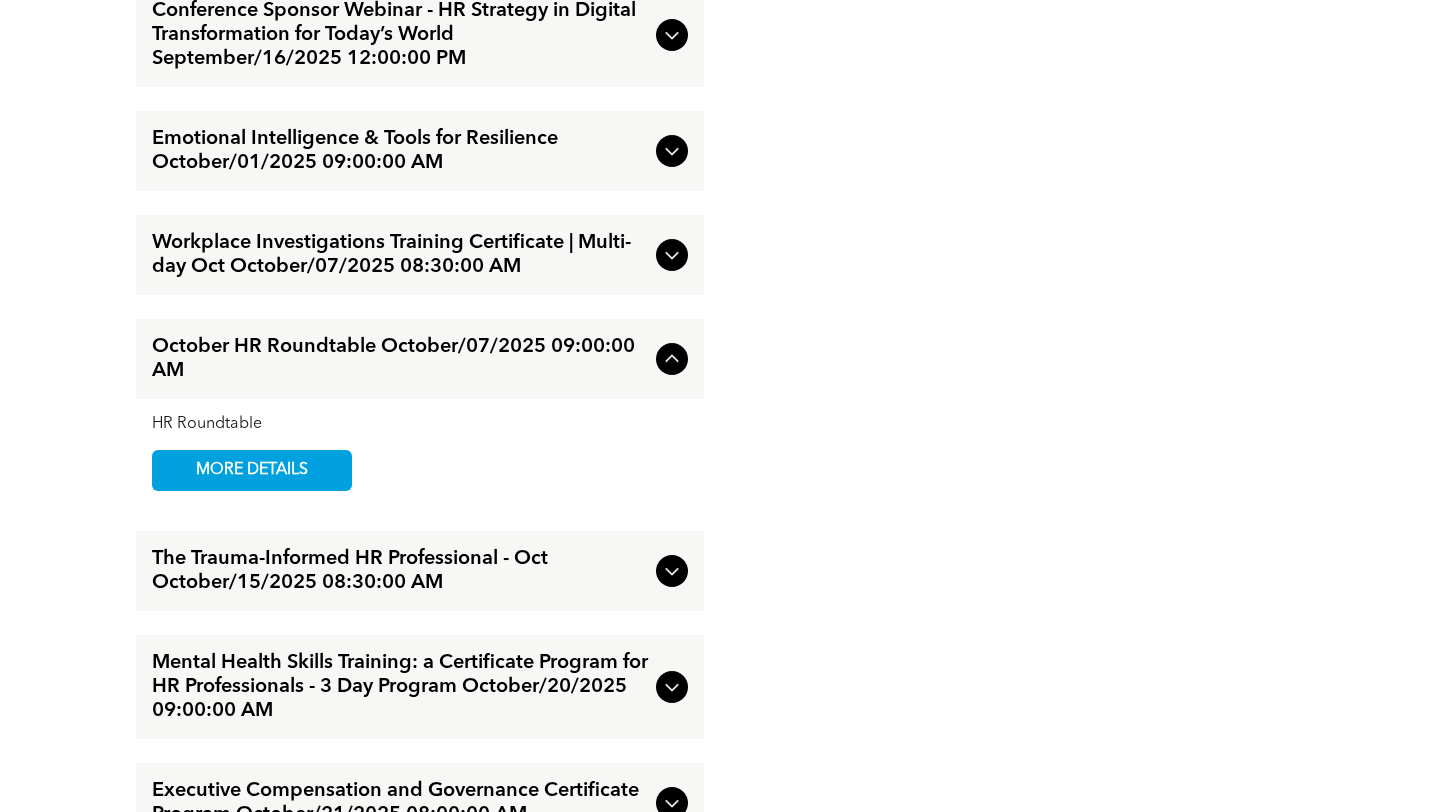 scroll, scrollTop: 3440, scrollLeft: 0, axis: vertical 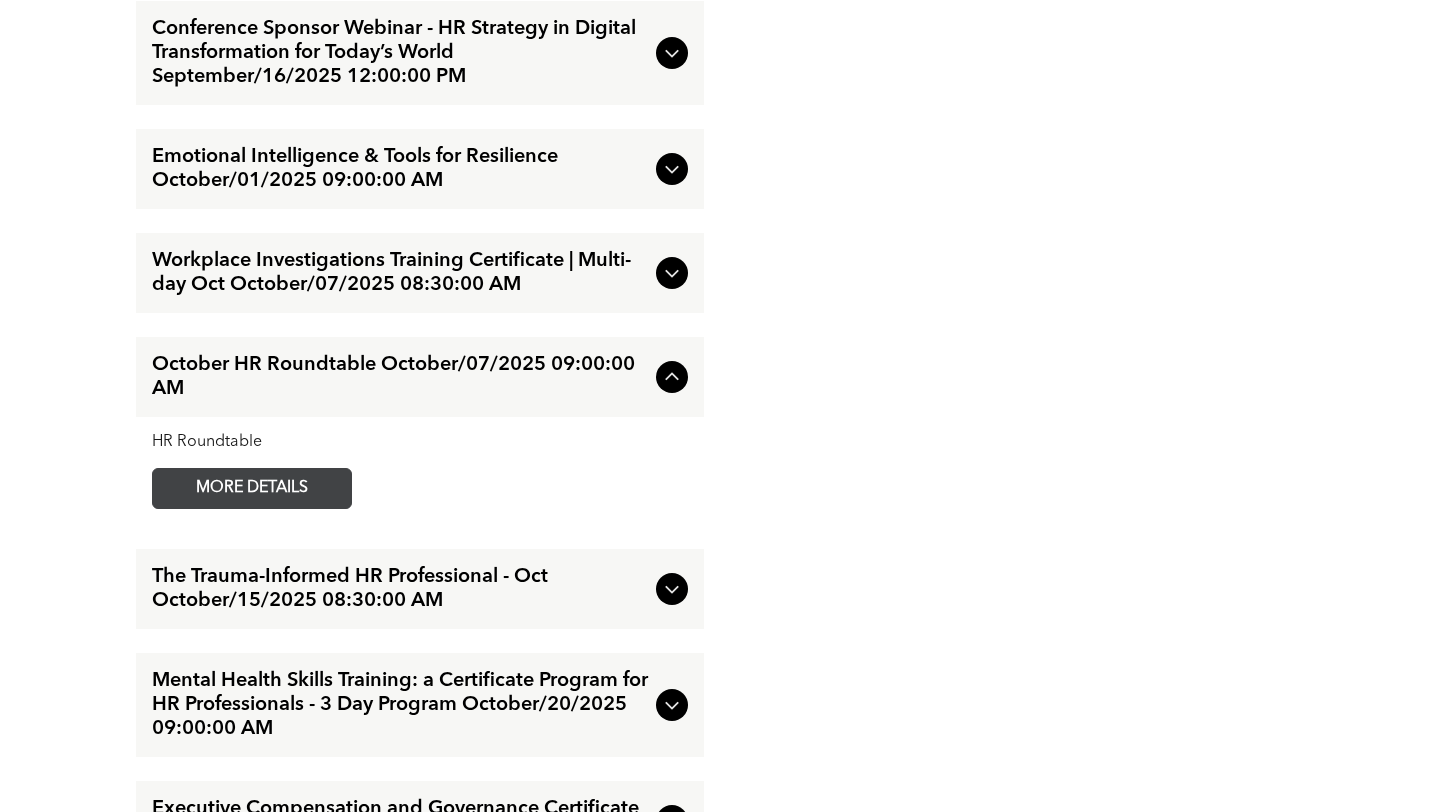 click on "MORE DETAILS" at bounding box center [252, 488] 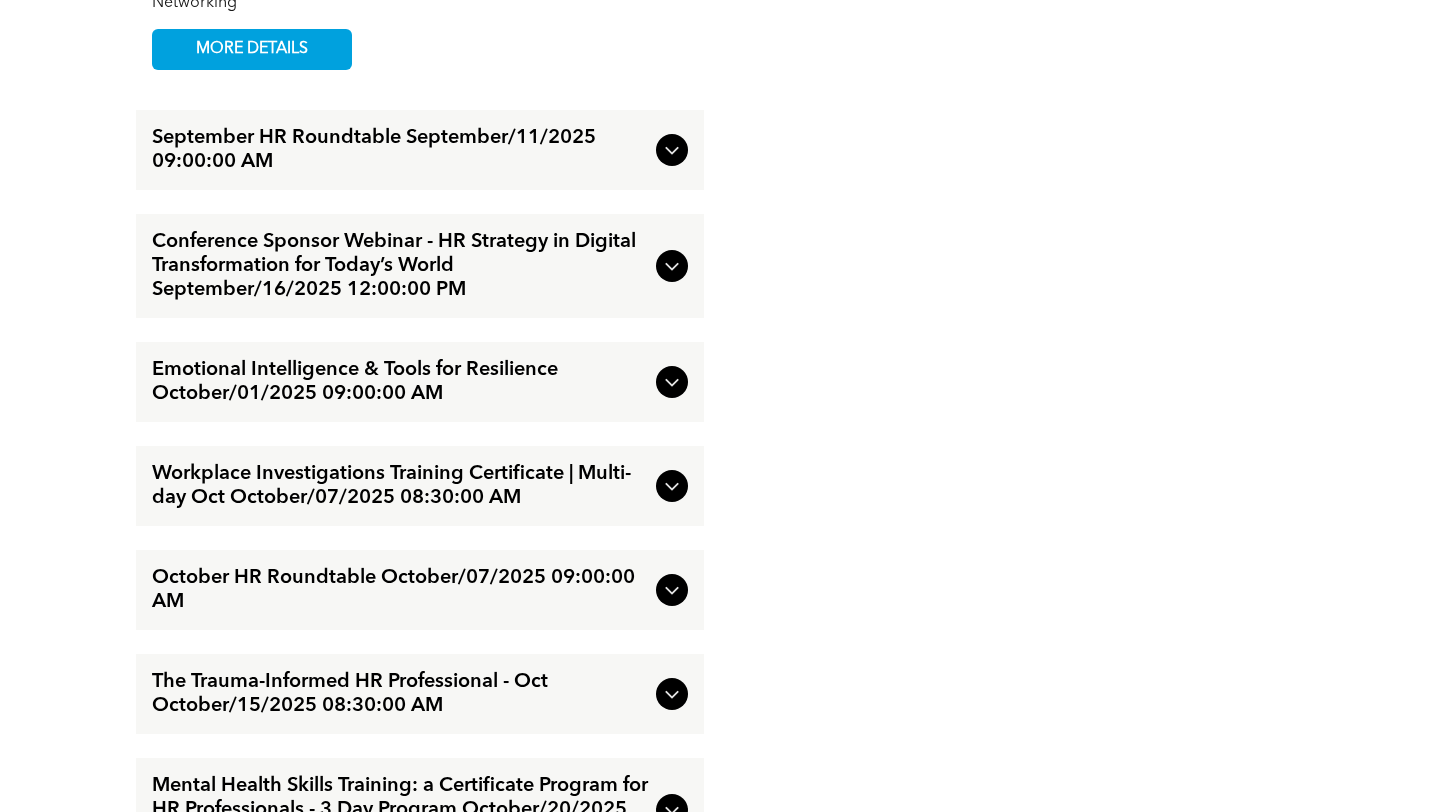 scroll, scrollTop: 2496, scrollLeft: 0, axis: vertical 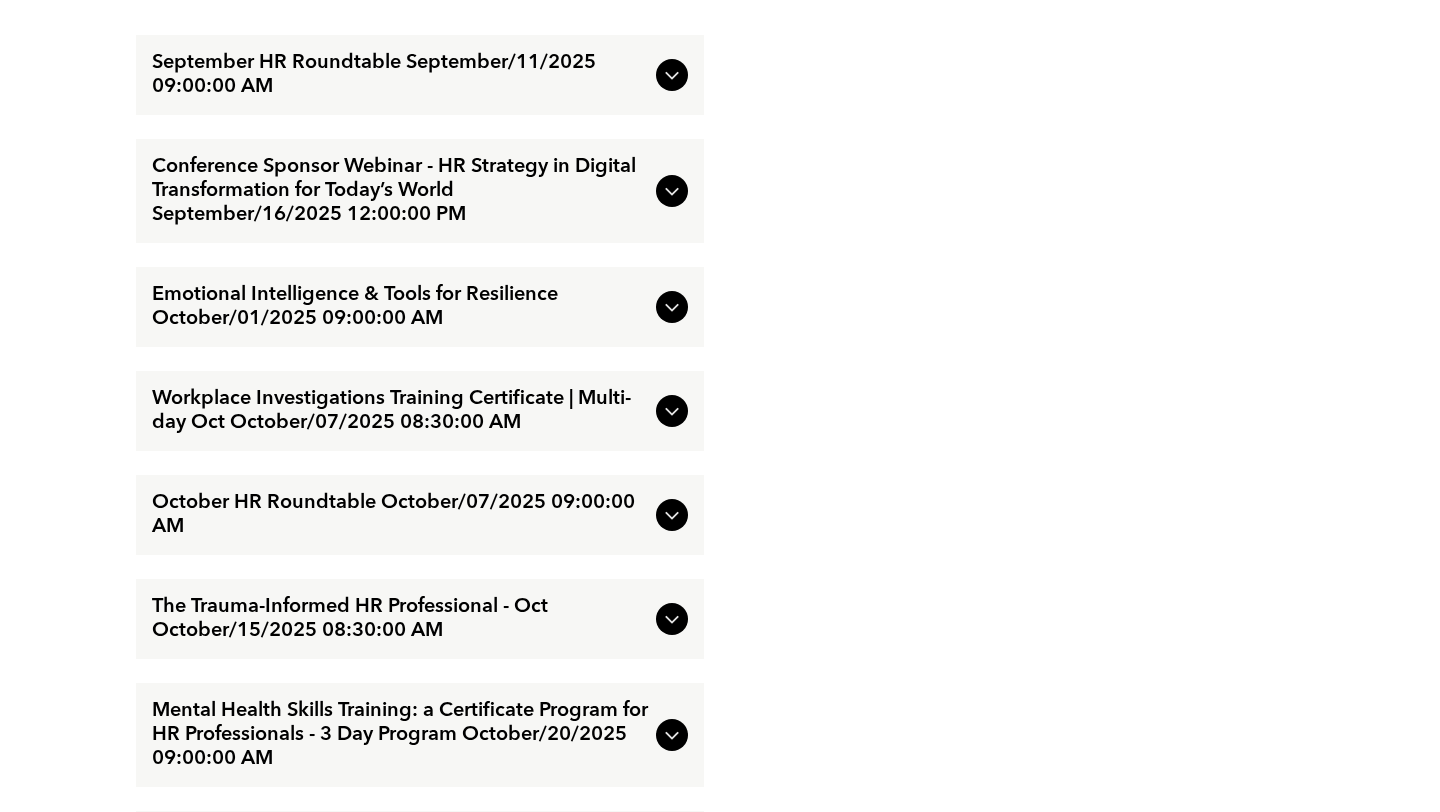 click 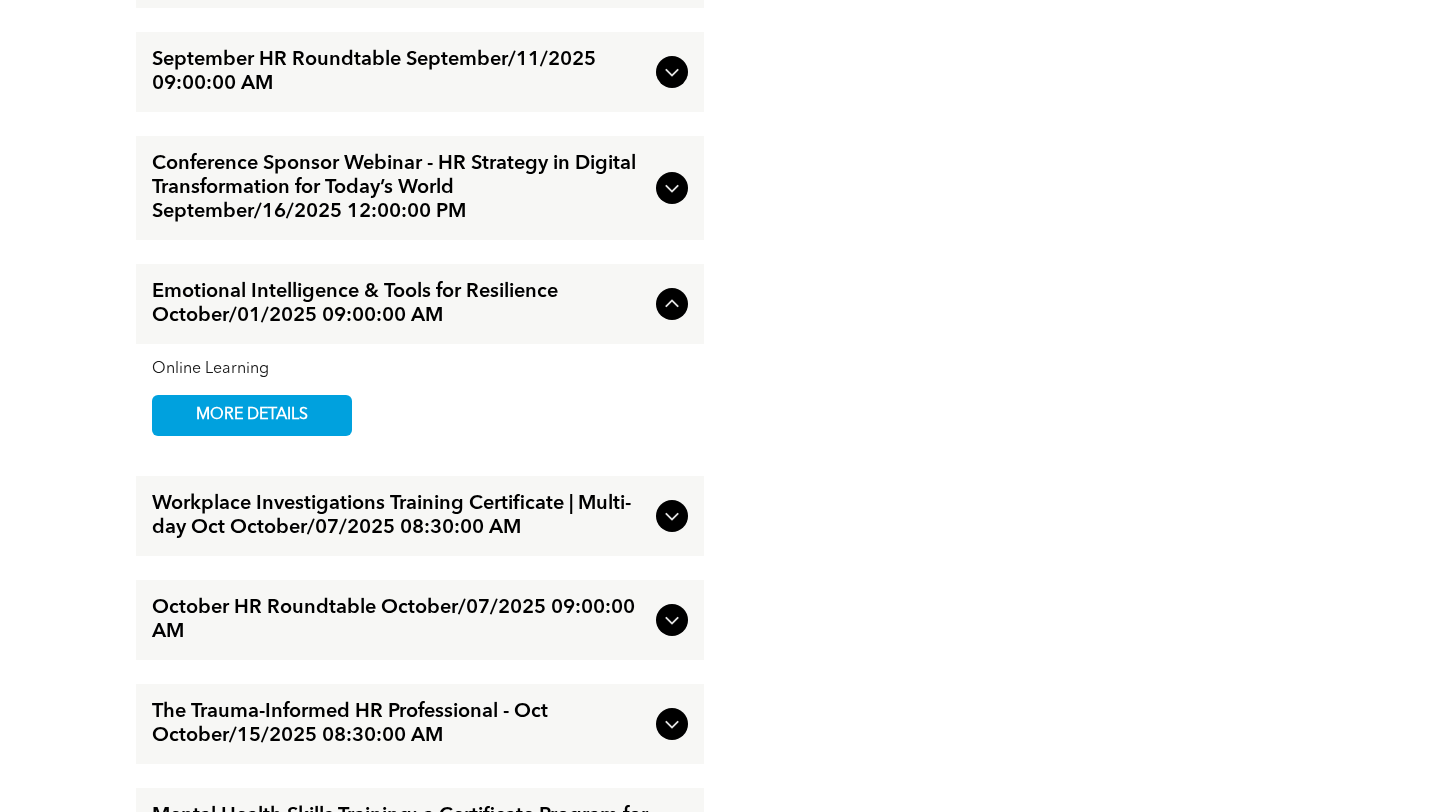 scroll, scrollTop: 2462, scrollLeft: 0, axis: vertical 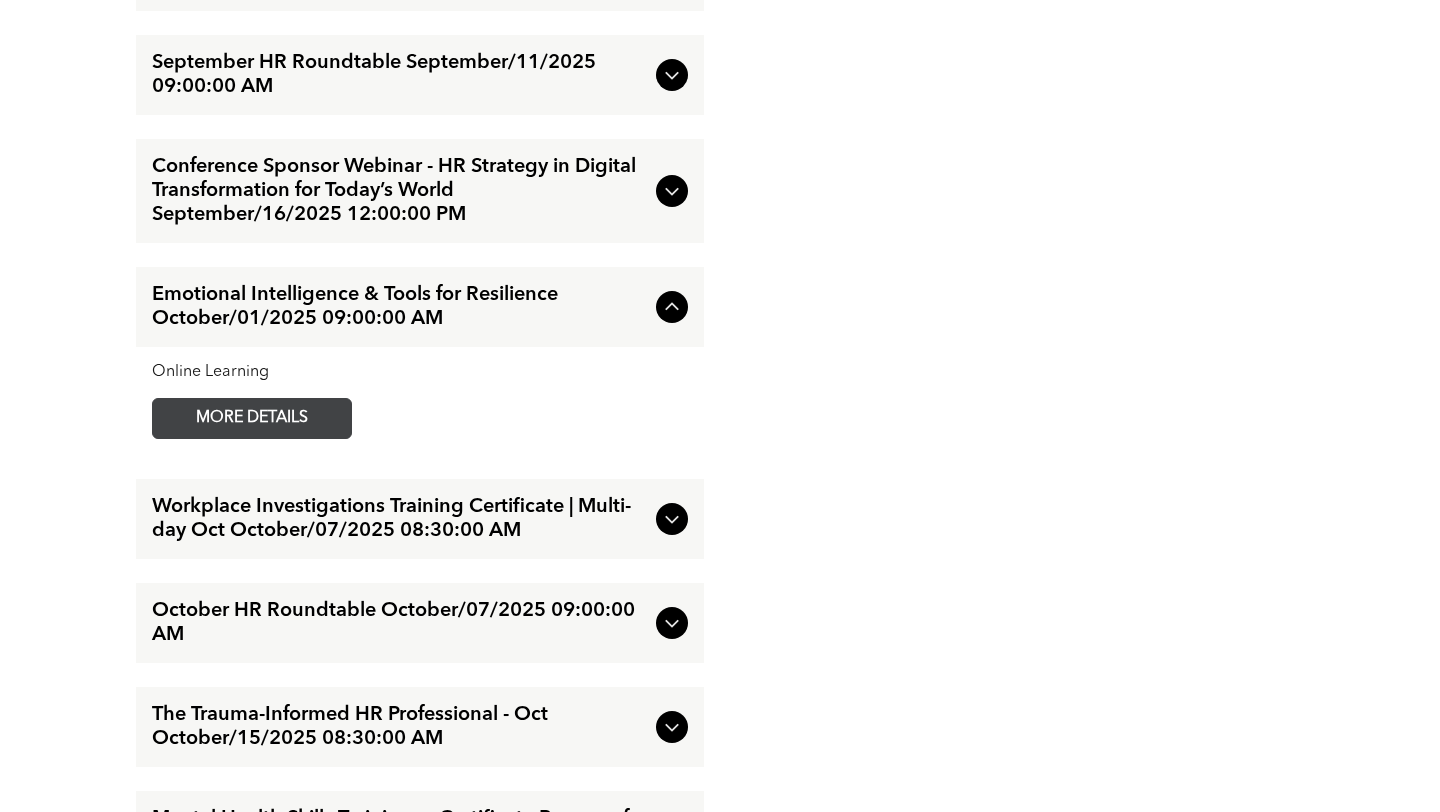 click on "MORE DETAILS" at bounding box center [252, 418] 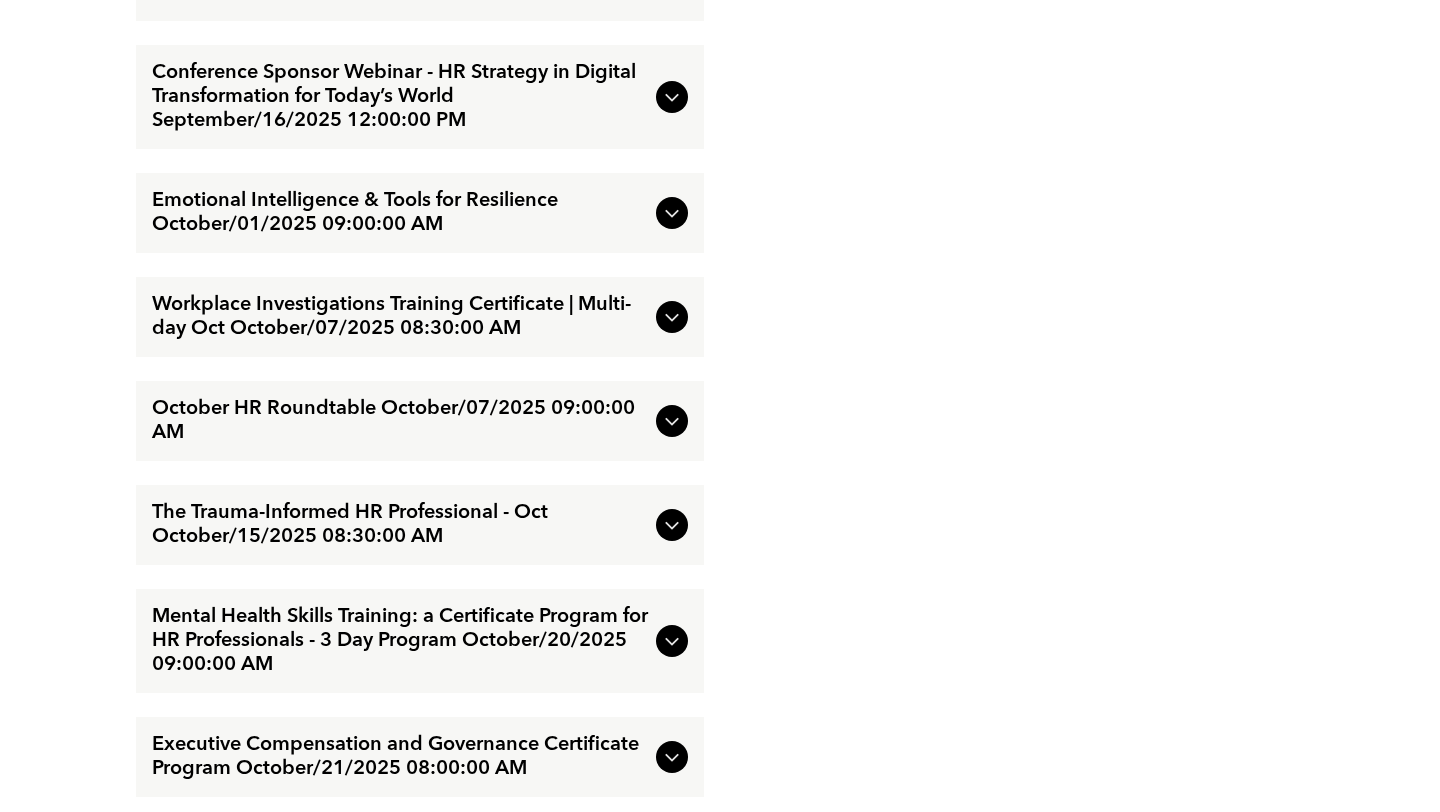 scroll, scrollTop: 2622, scrollLeft: 0, axis: vertical 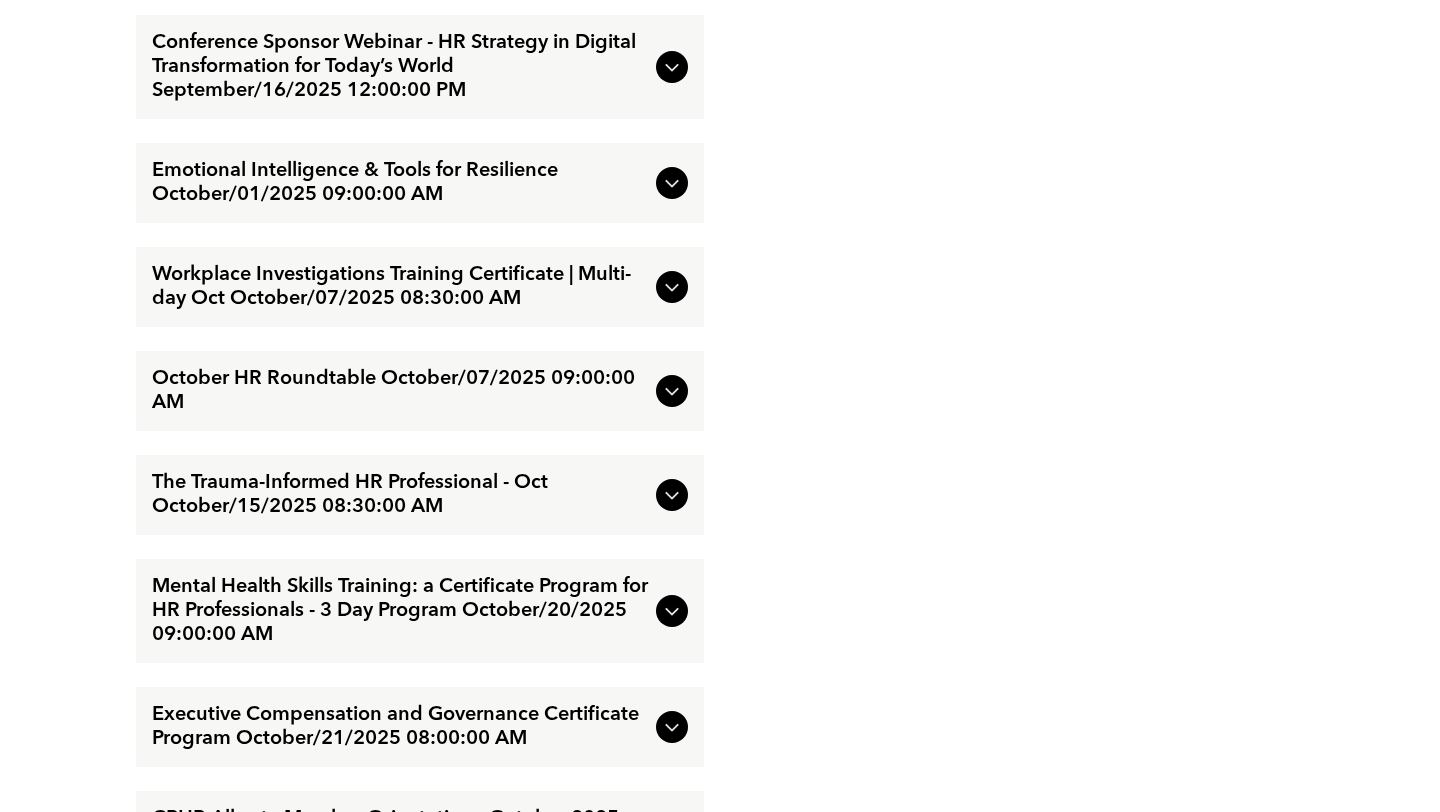 click on "Workplace Investigations Training Certificate | Multi-day Oct  October/07/2025 08:30:00 AM" at bounding box center [400, 287] 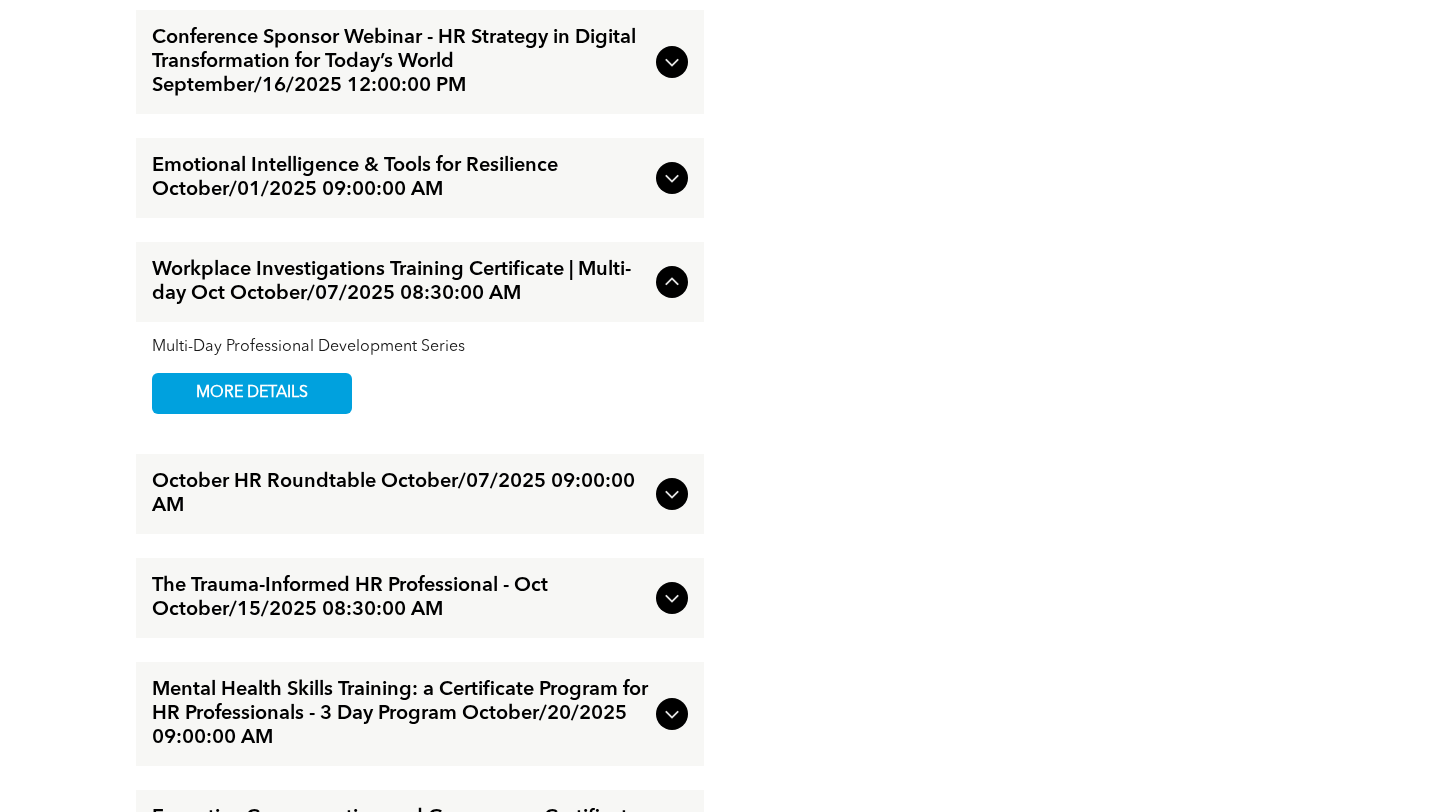 scroll, scrollTop: 2514, scrollLeft: 0, axis: vertical 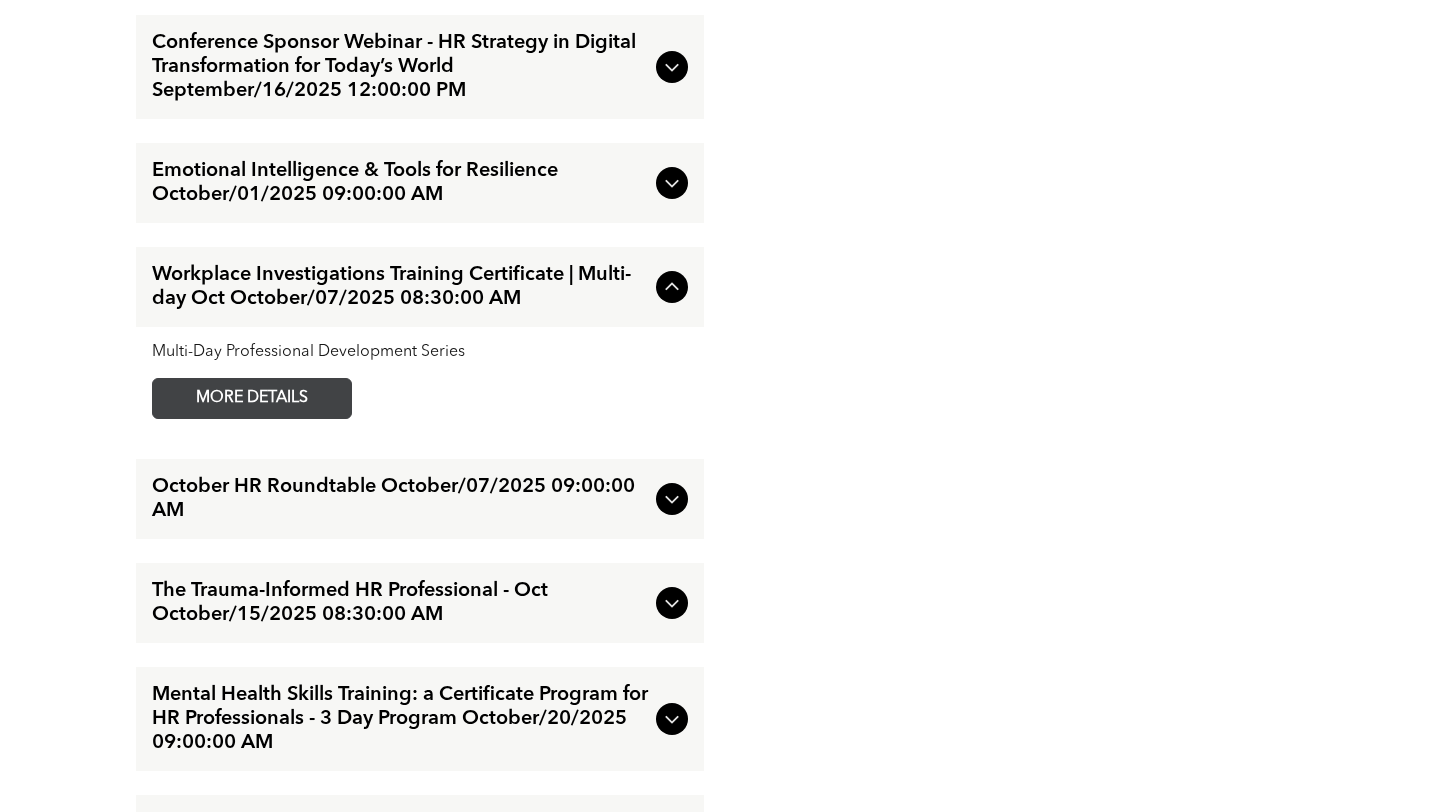 click on "MORE DETAILS" at bounding box center [252, 398] 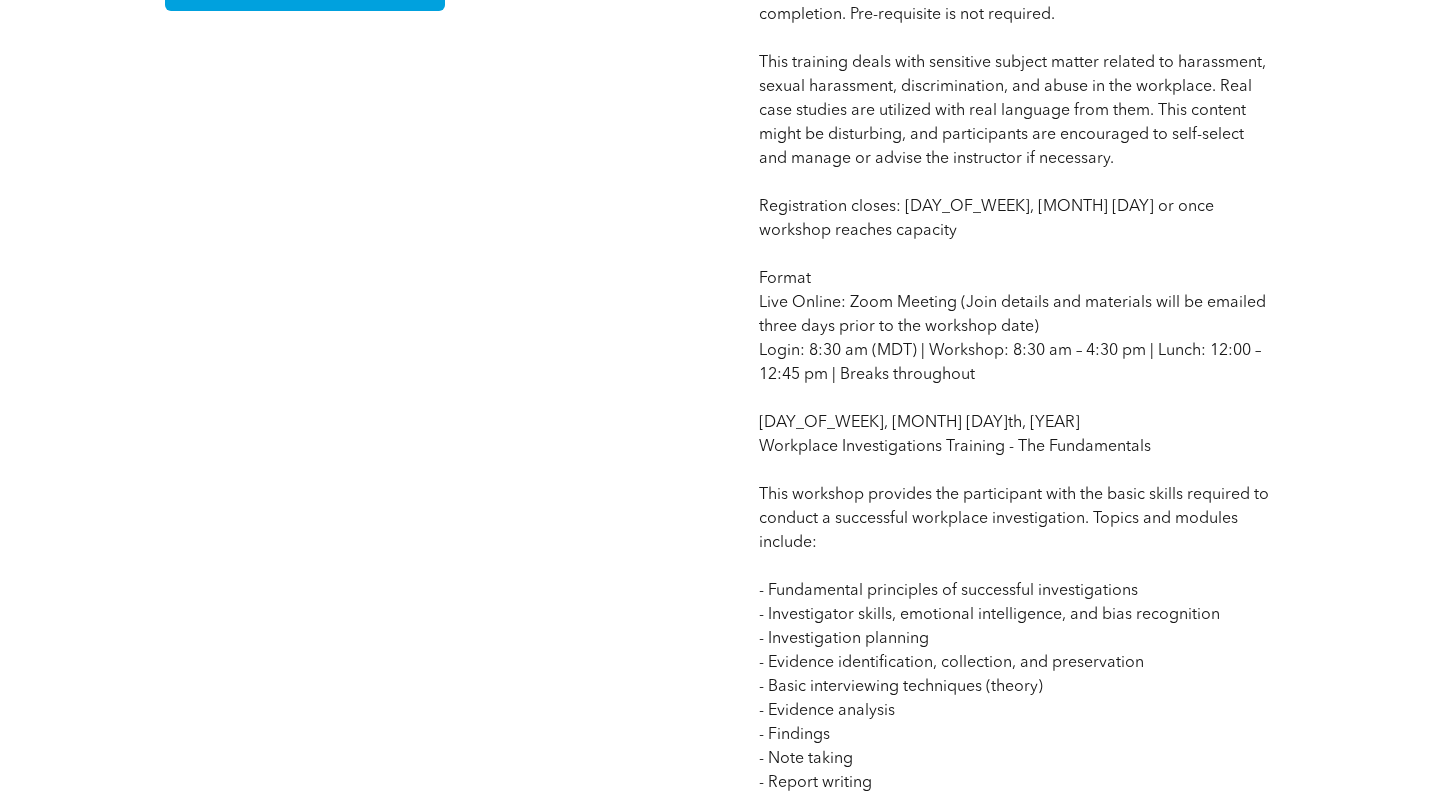 scroll, scrollTop: 1389, scrollLeft: 0, axis: vertical 